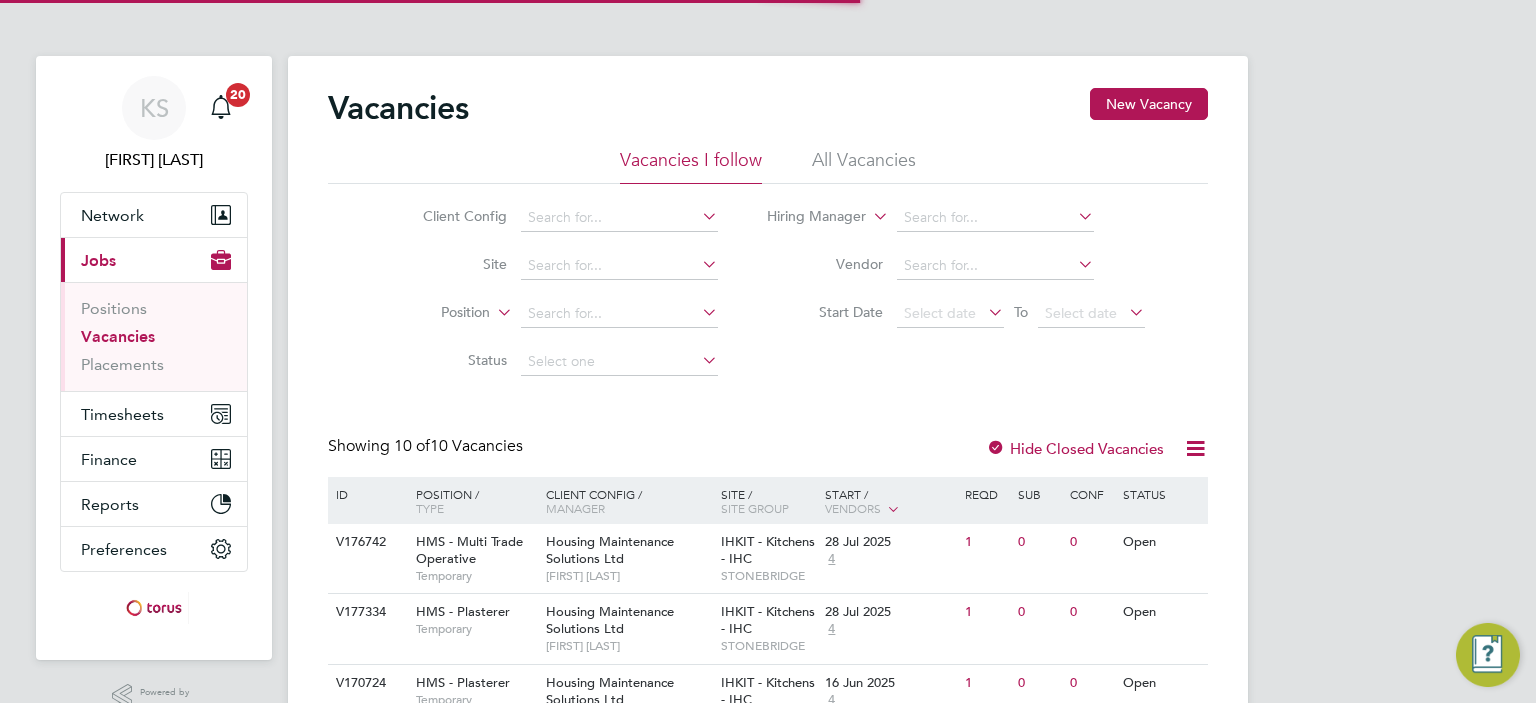 scroll, scrollTop: 0, scrollLeft: 0, axis: both 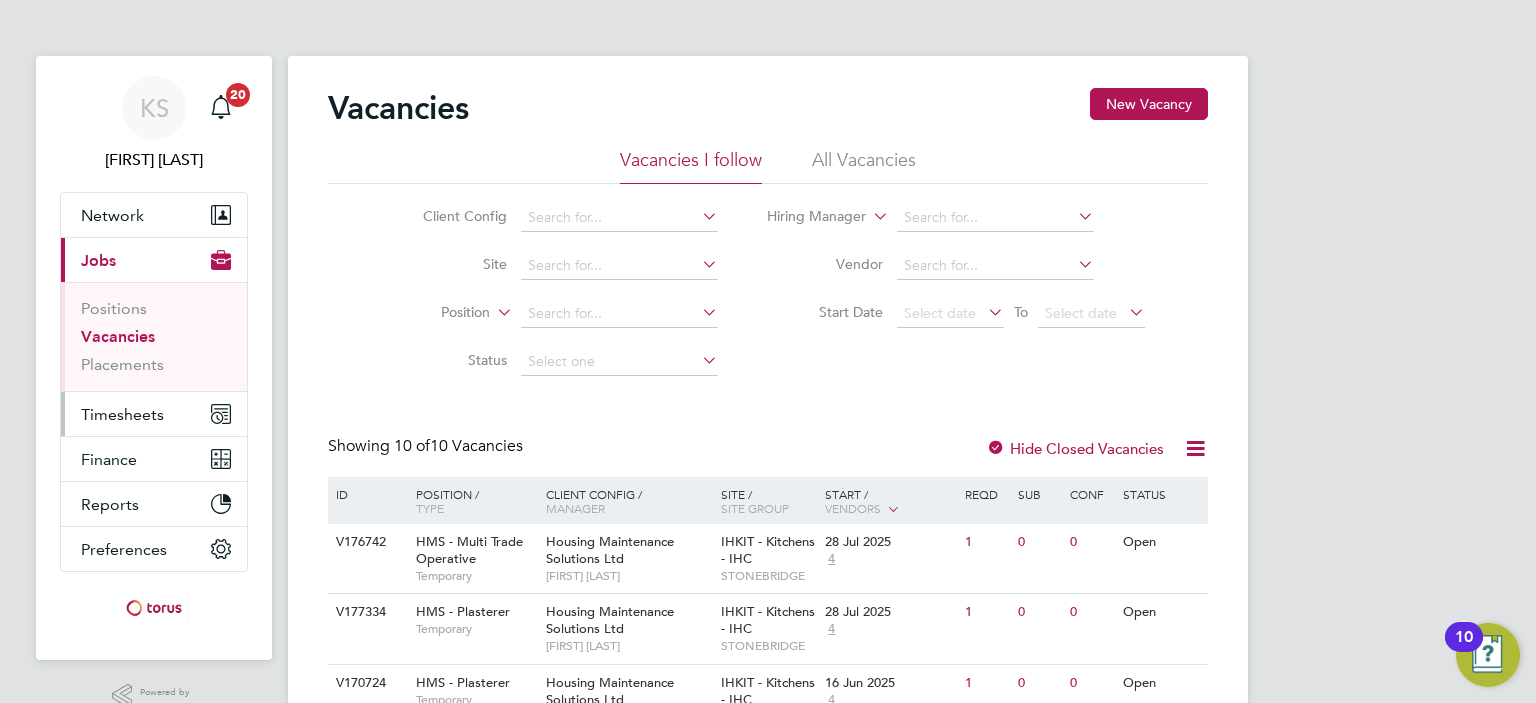 click on "Timesheets" at bounding box center [122, 414] 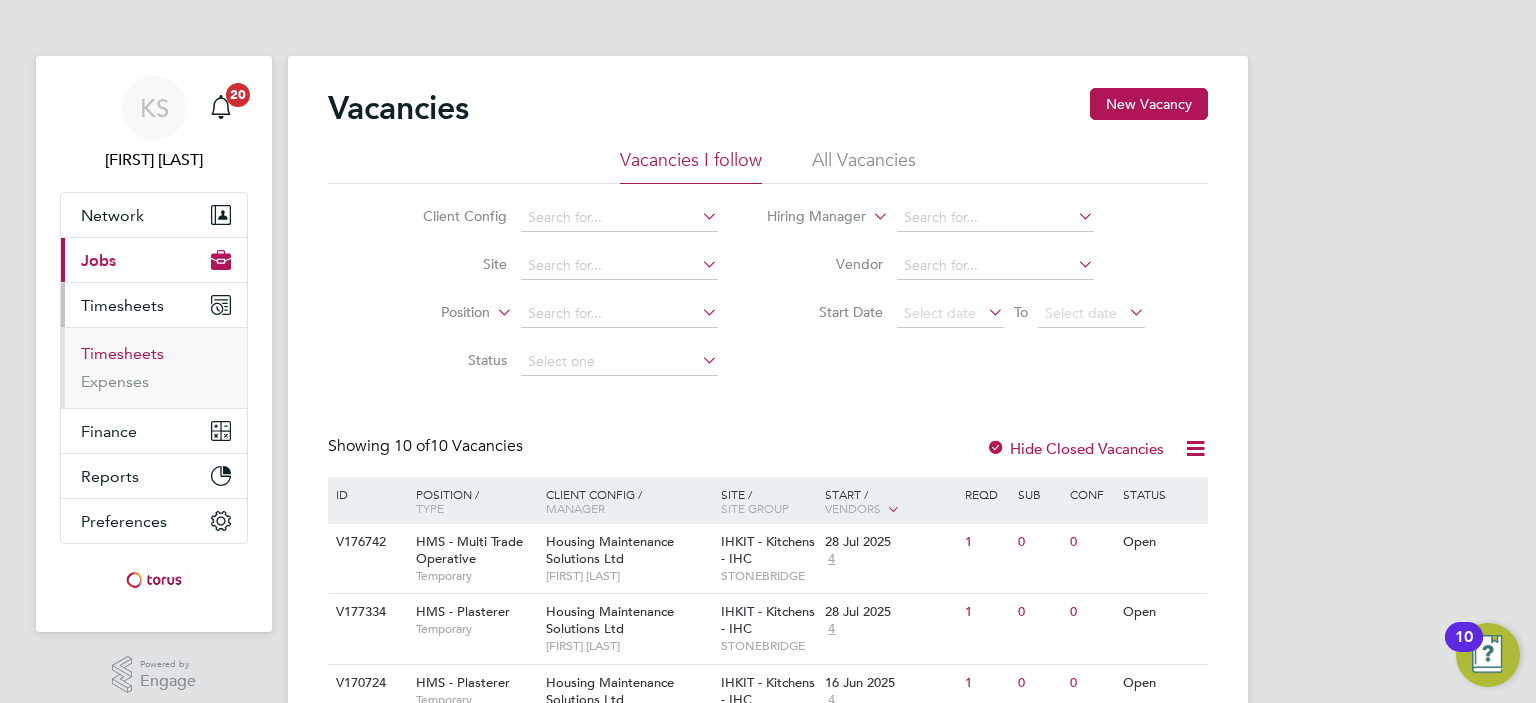 click on "Timesheets" at bounding box center [122, 353] 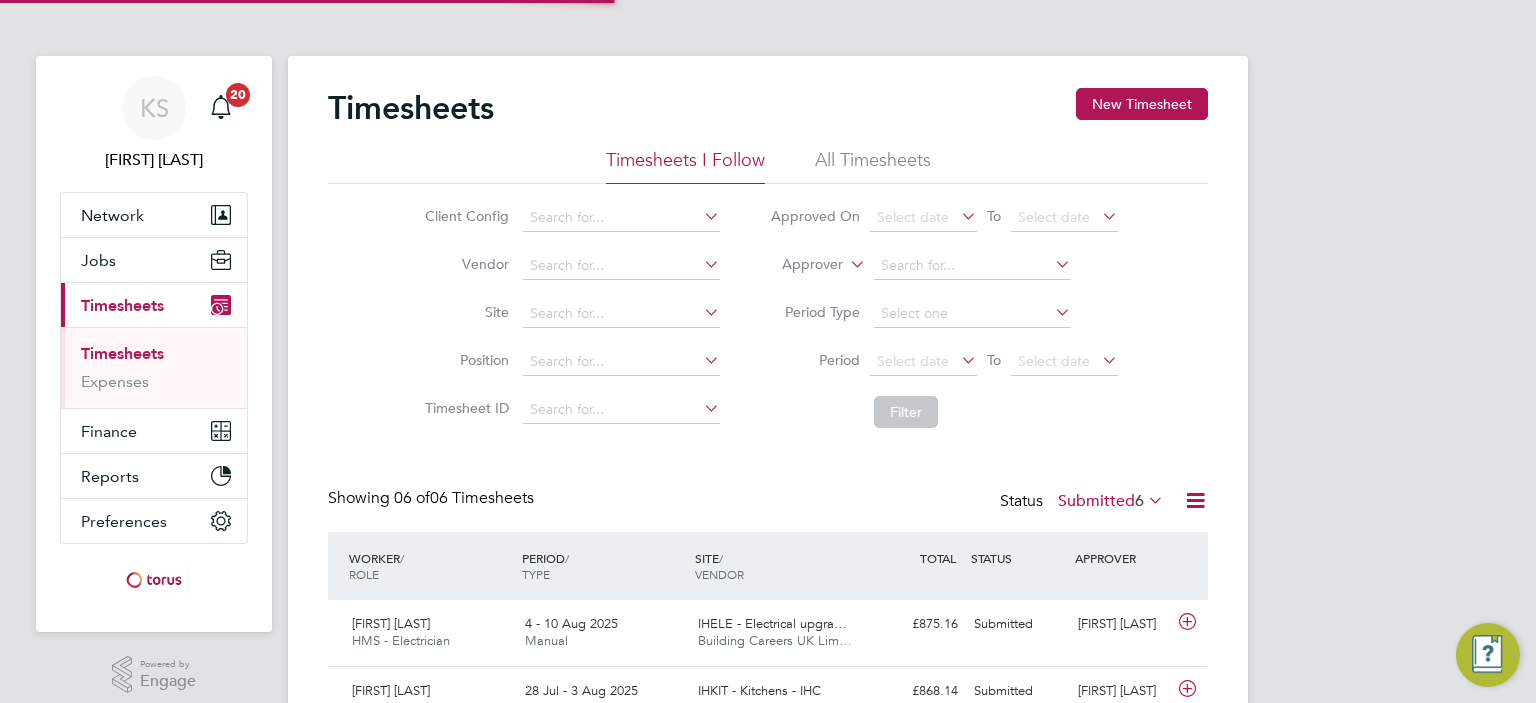 scroll, scrollTop: 9, scrollLeft: 10, axis: both 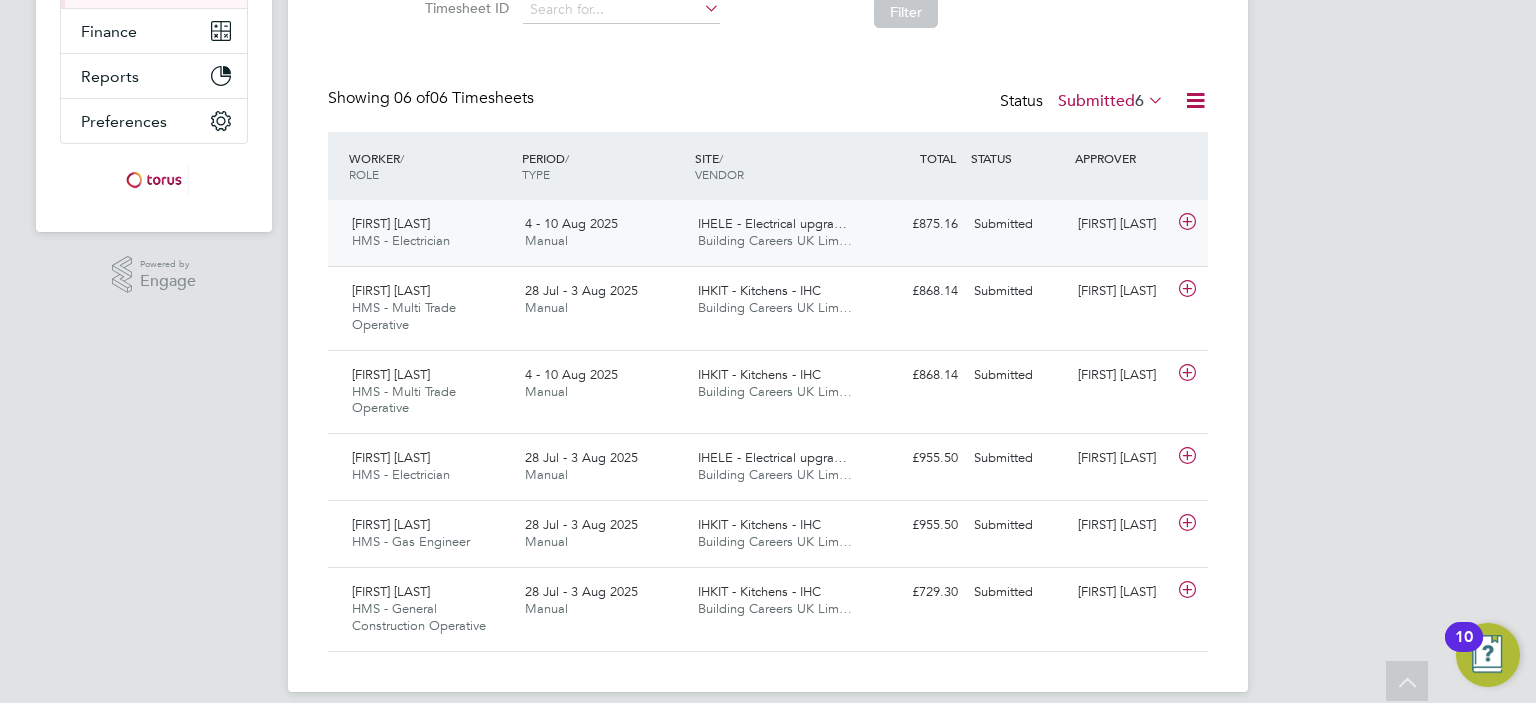 click 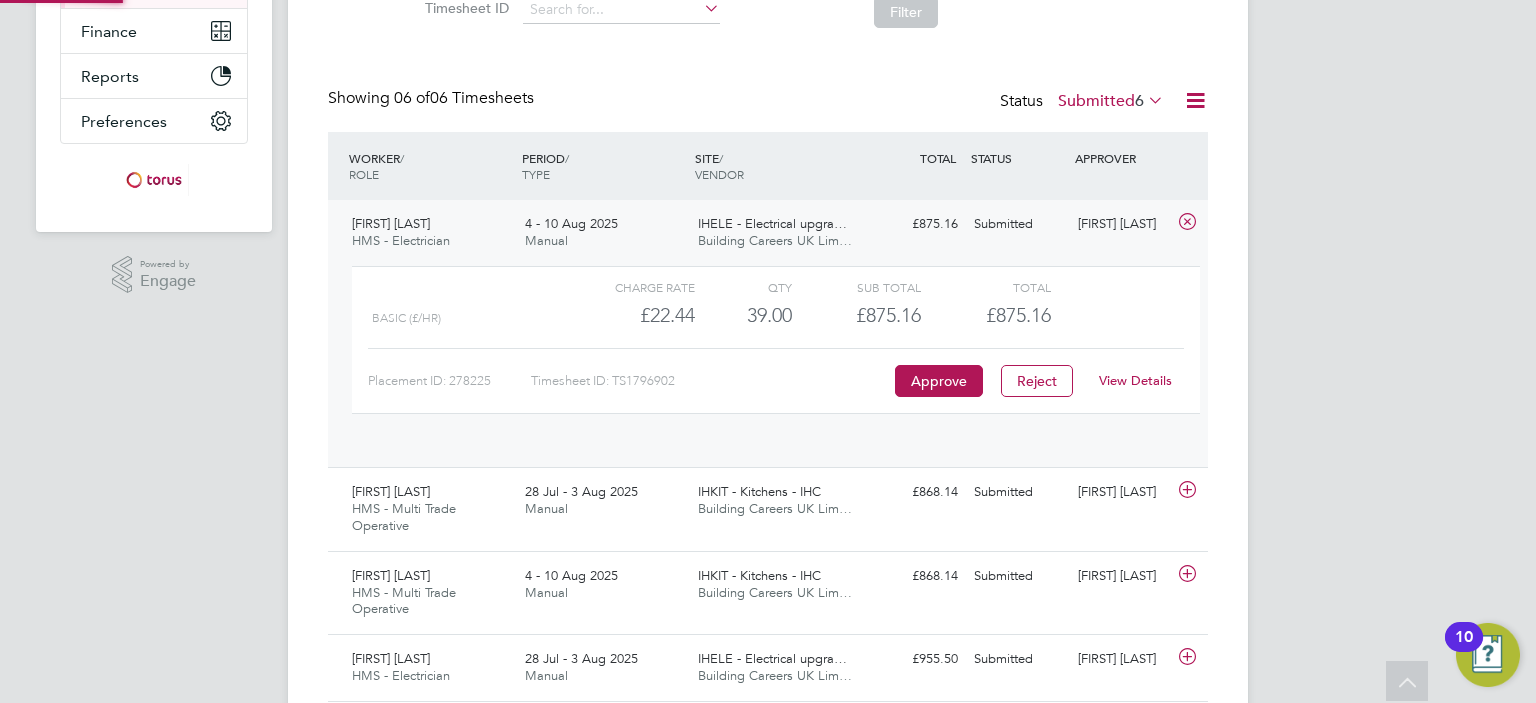 scroll, scrollTop: 9, scrollLeft: 9, axis: both 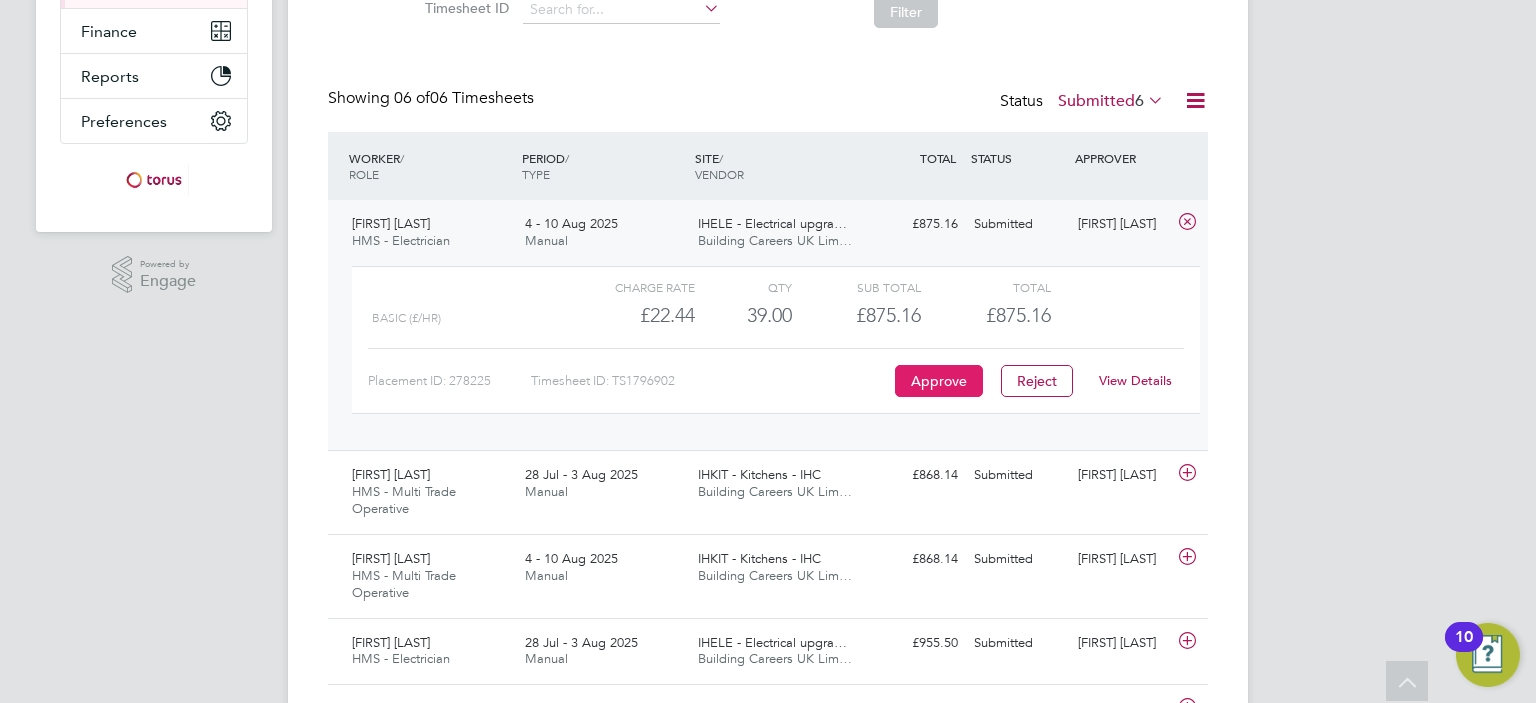 click on "Approve" 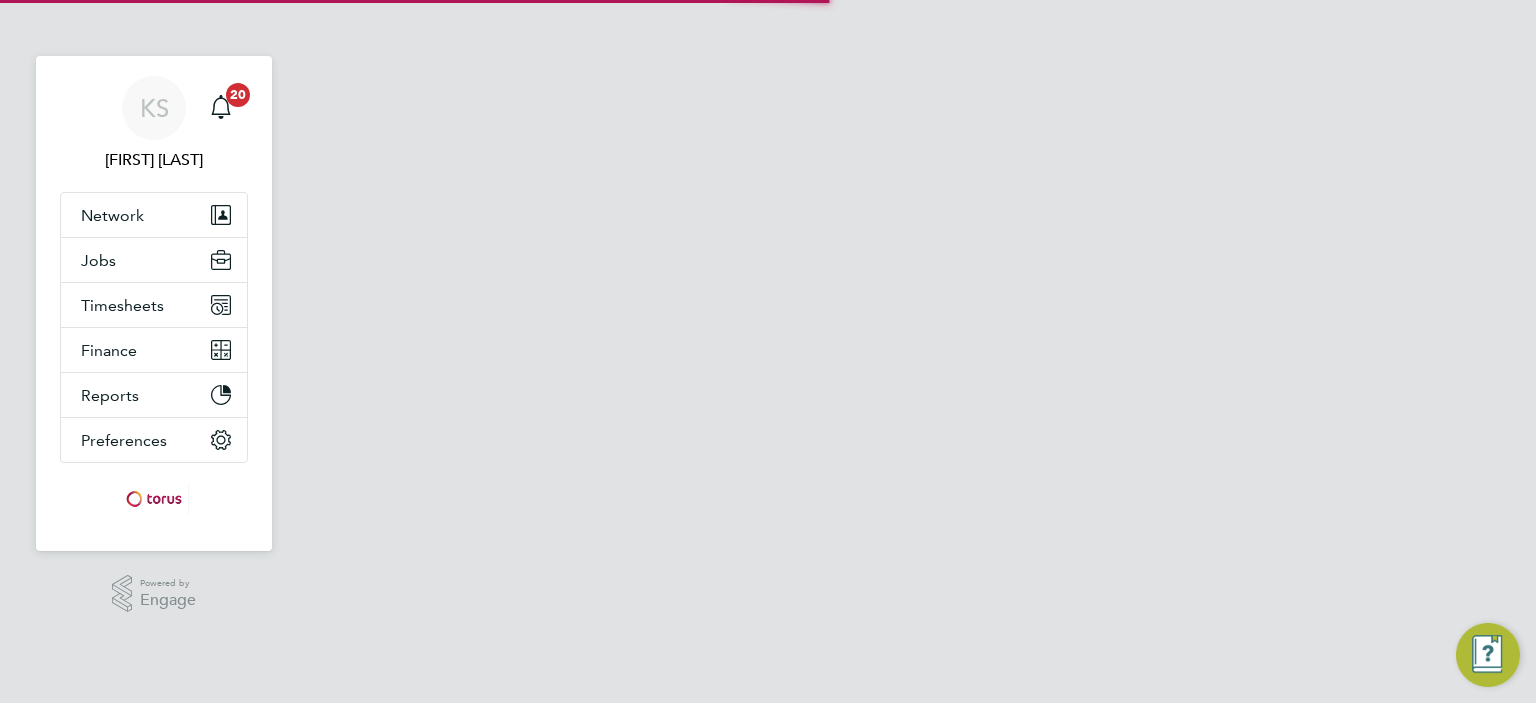 scroll, scrollTop: 0, scrollLeft: 0, axis: both 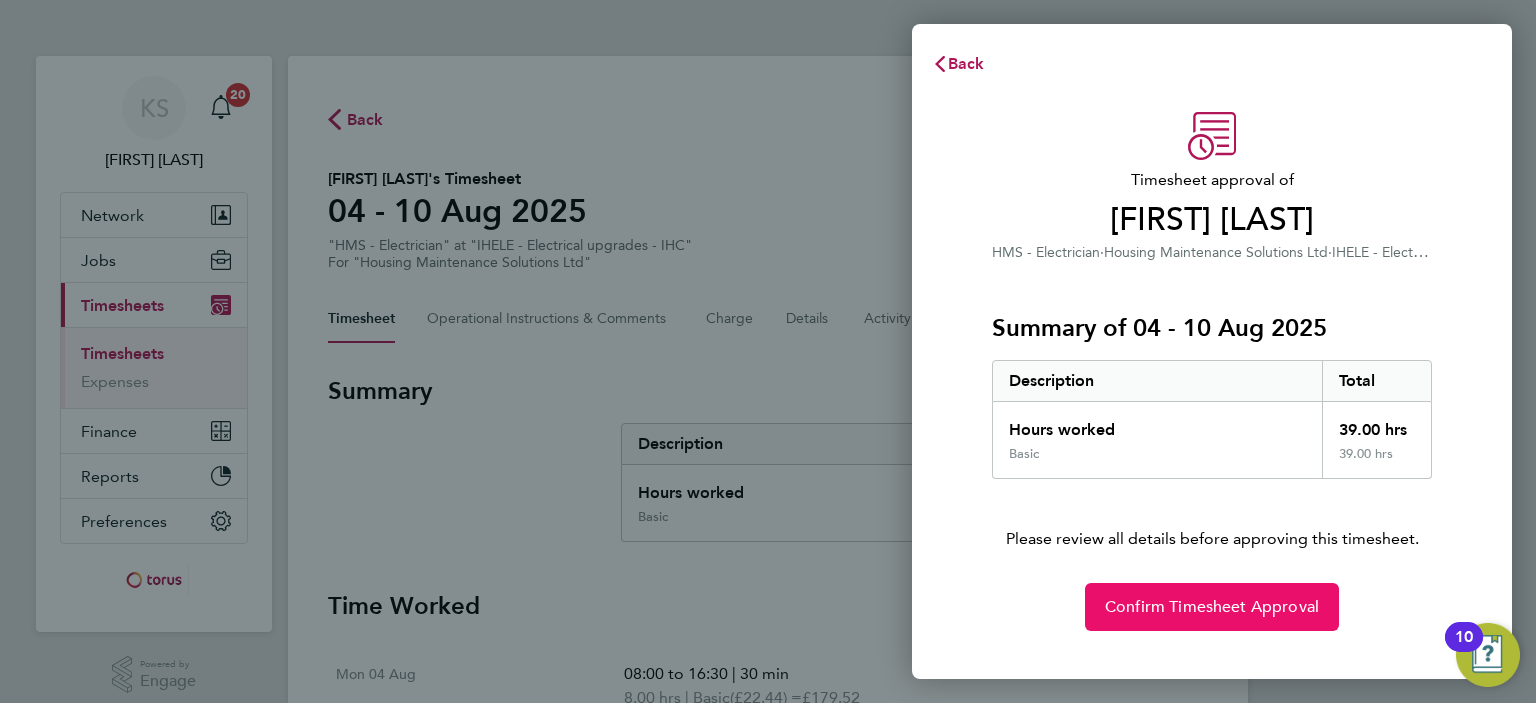 click on "Confirm Timesheet Approval" 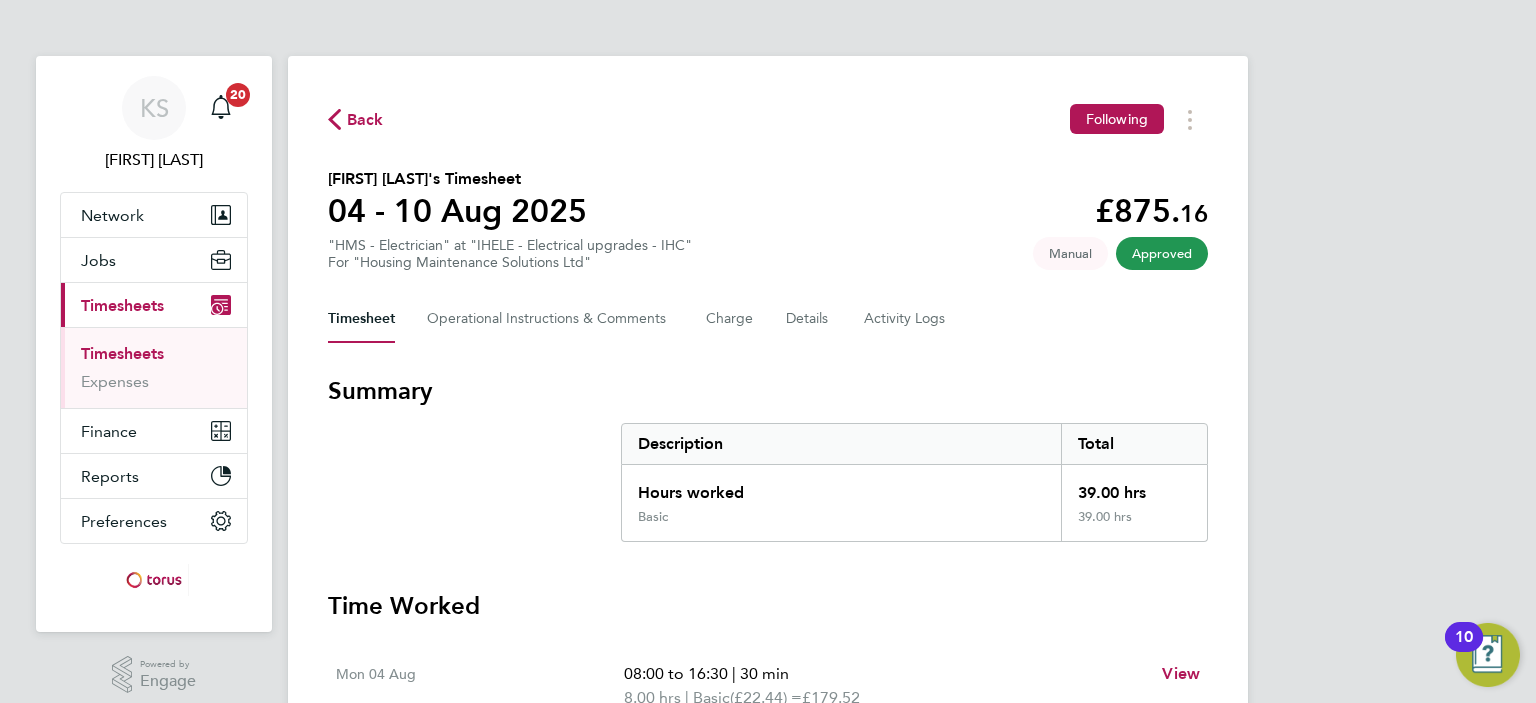 click on "Back" 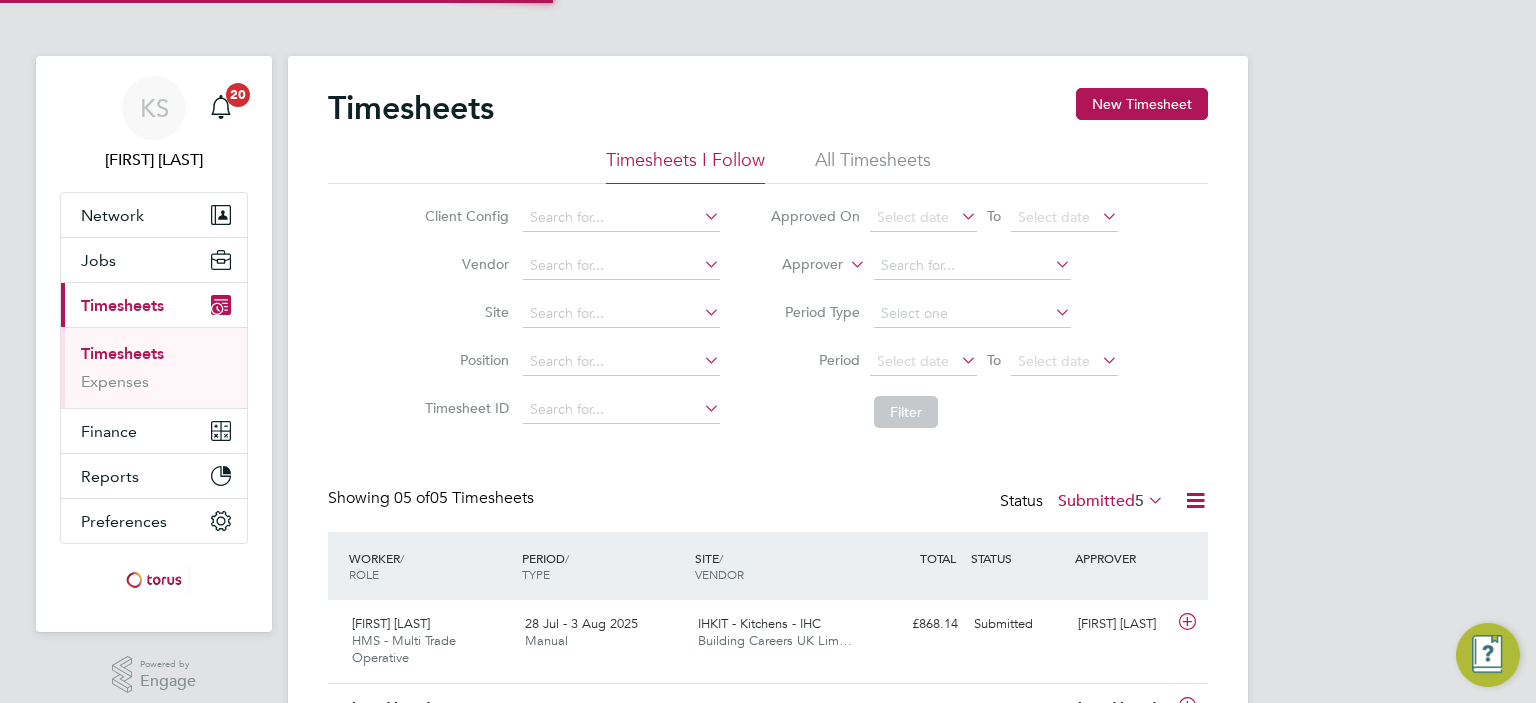 scroll, scrollTop: 10, scrollLeft: 10, axis: both 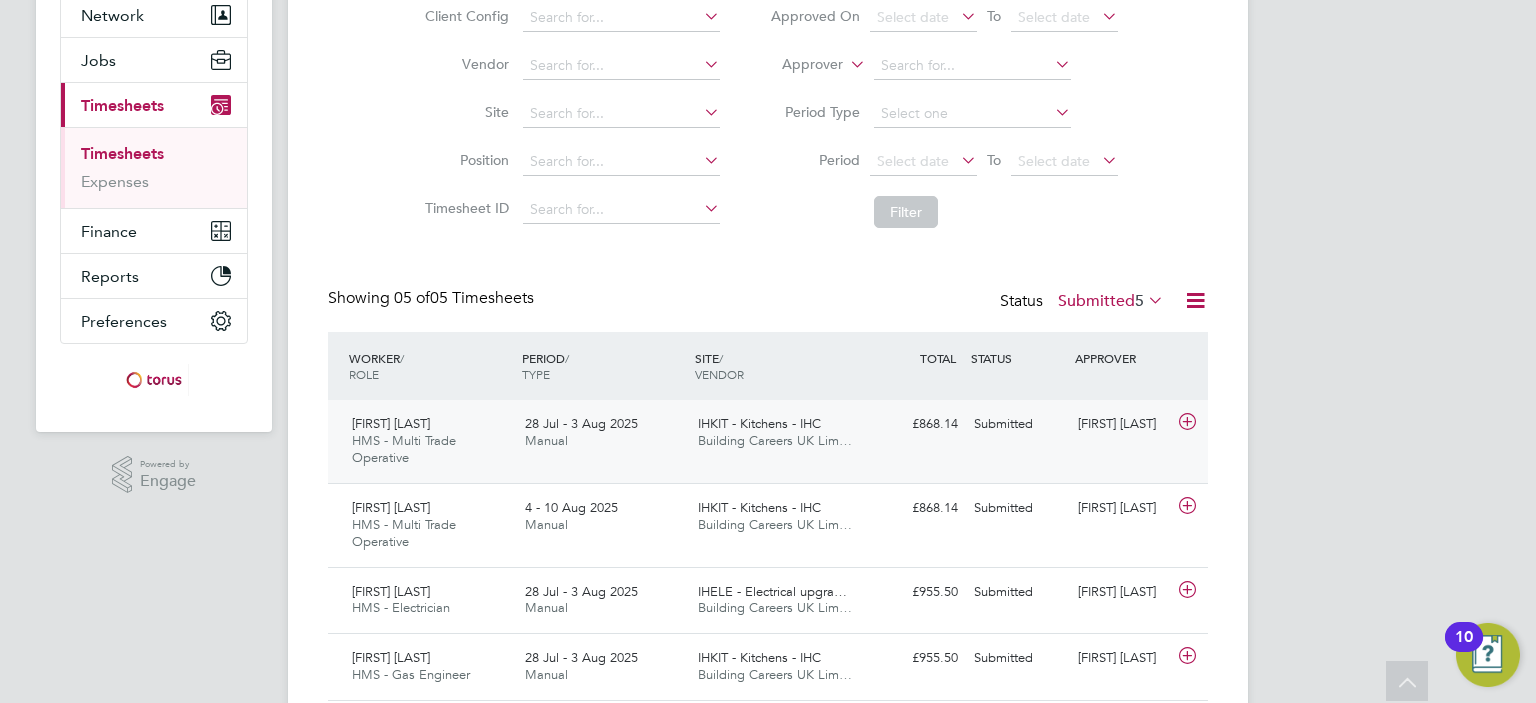 click 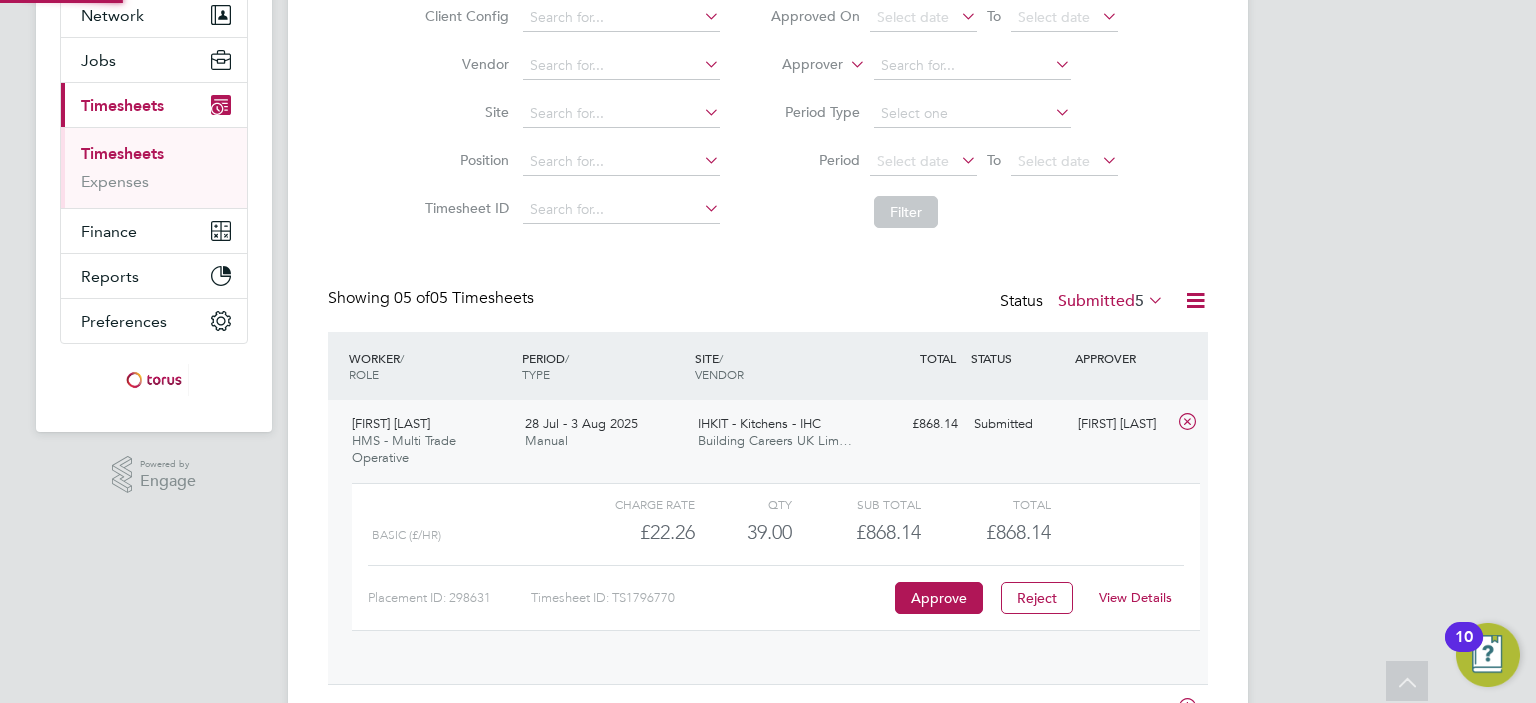 scroll, scrollTop: 9, scrollLeft: 9, axis: both 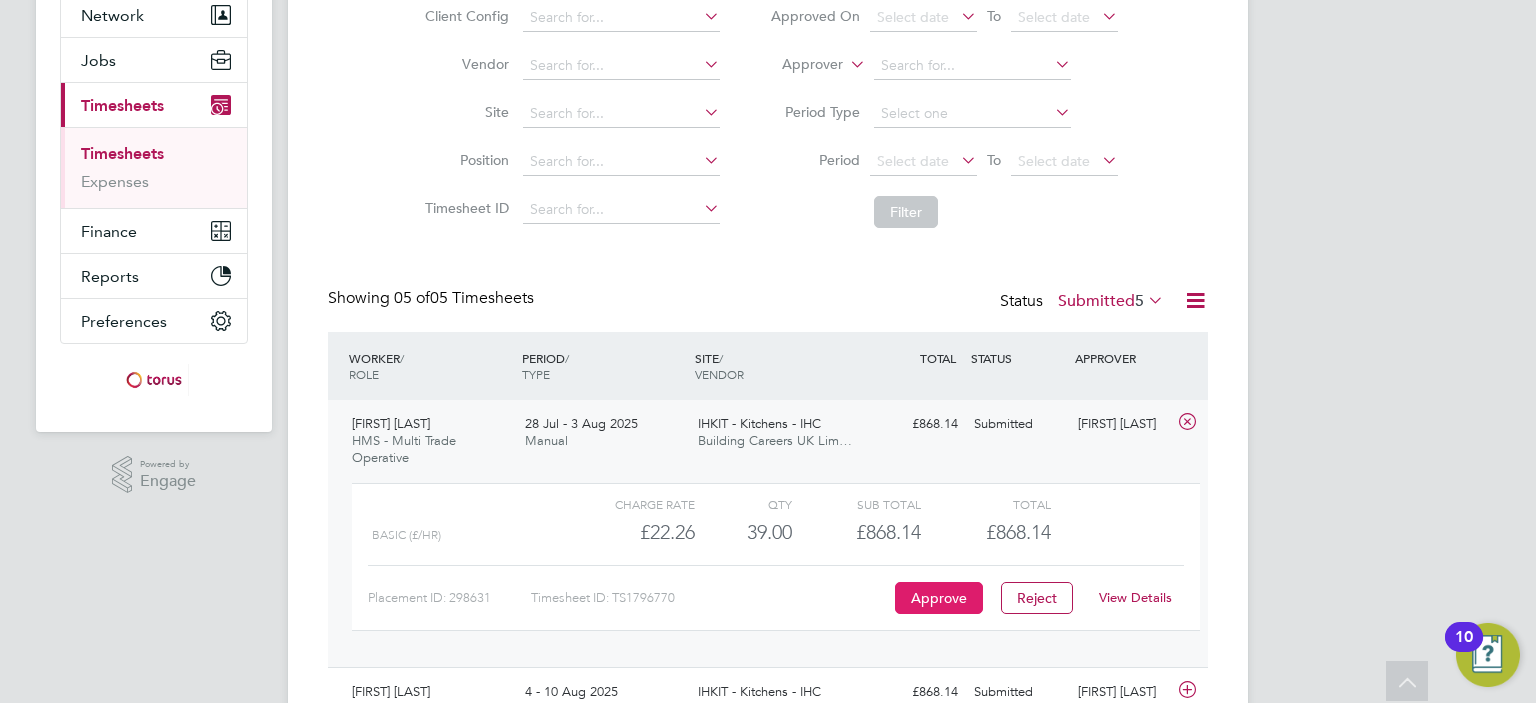click on "Approve" 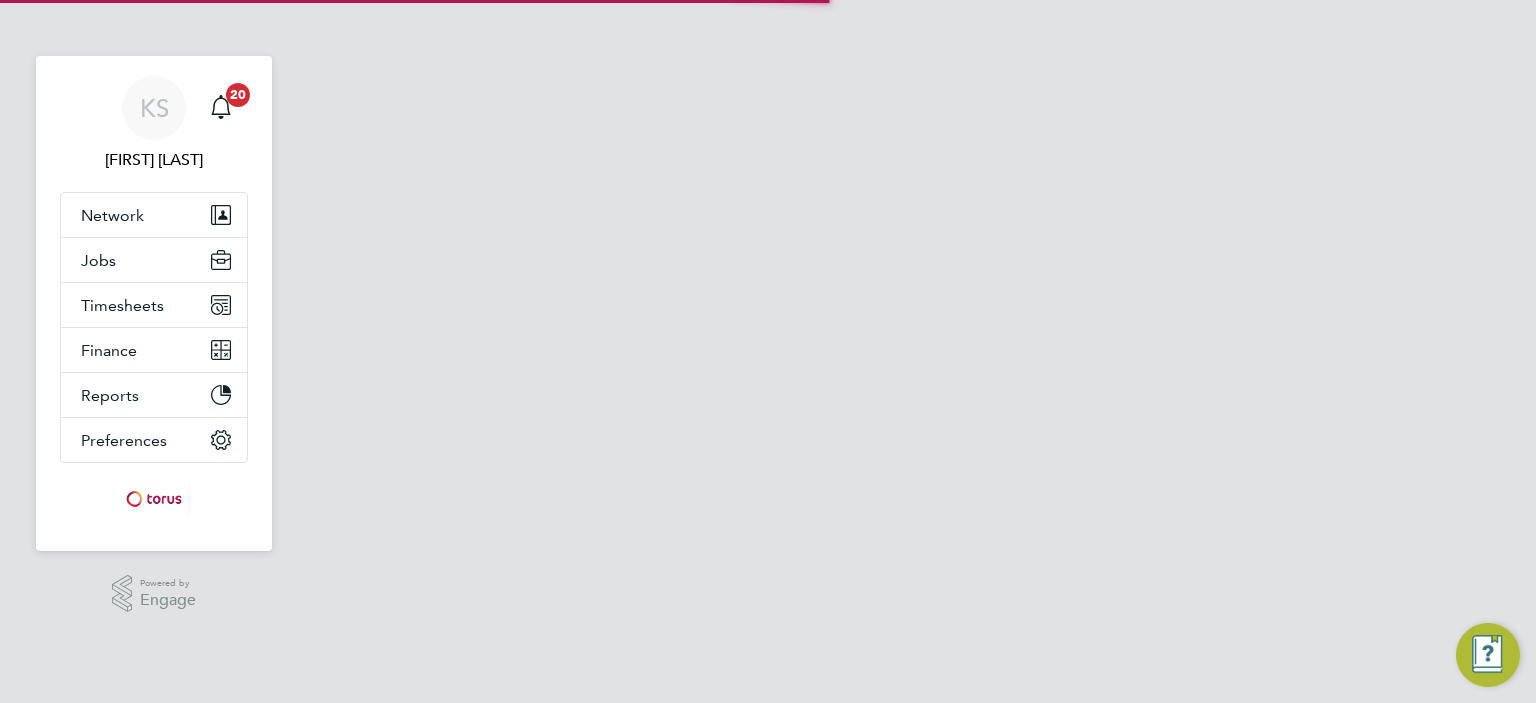 scroll, scrollTop: 0, scrollLeft: 0, axis: both 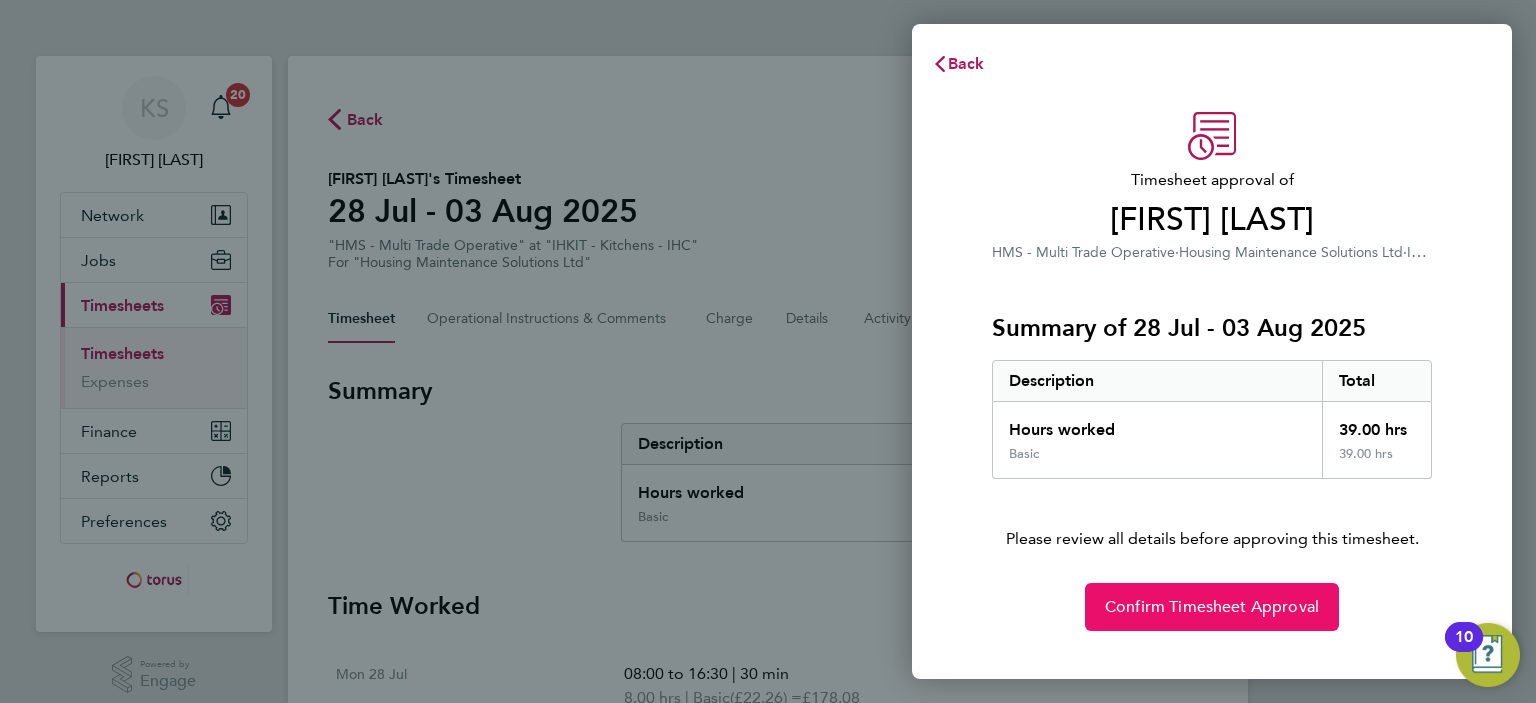 click on "Confirm Timesheet Approval" 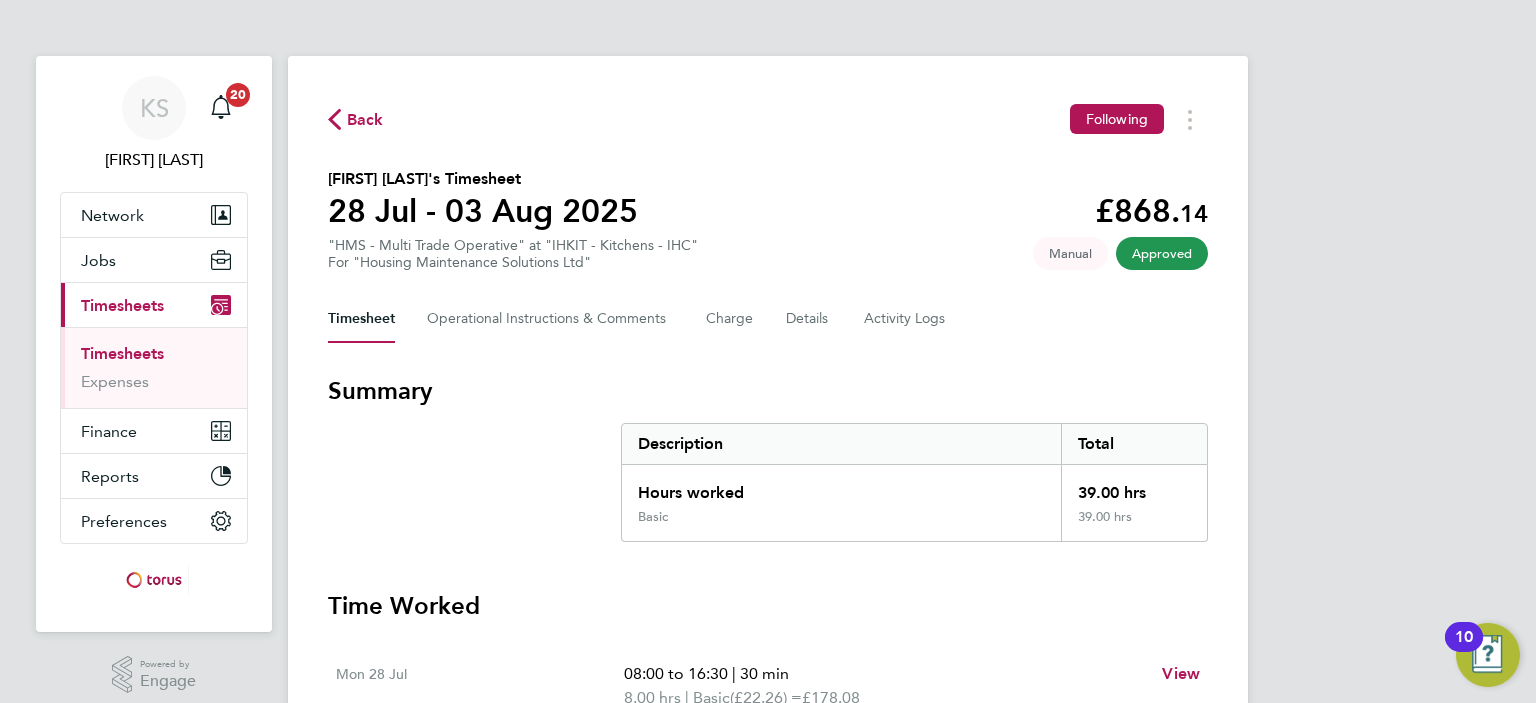 click on "Back" 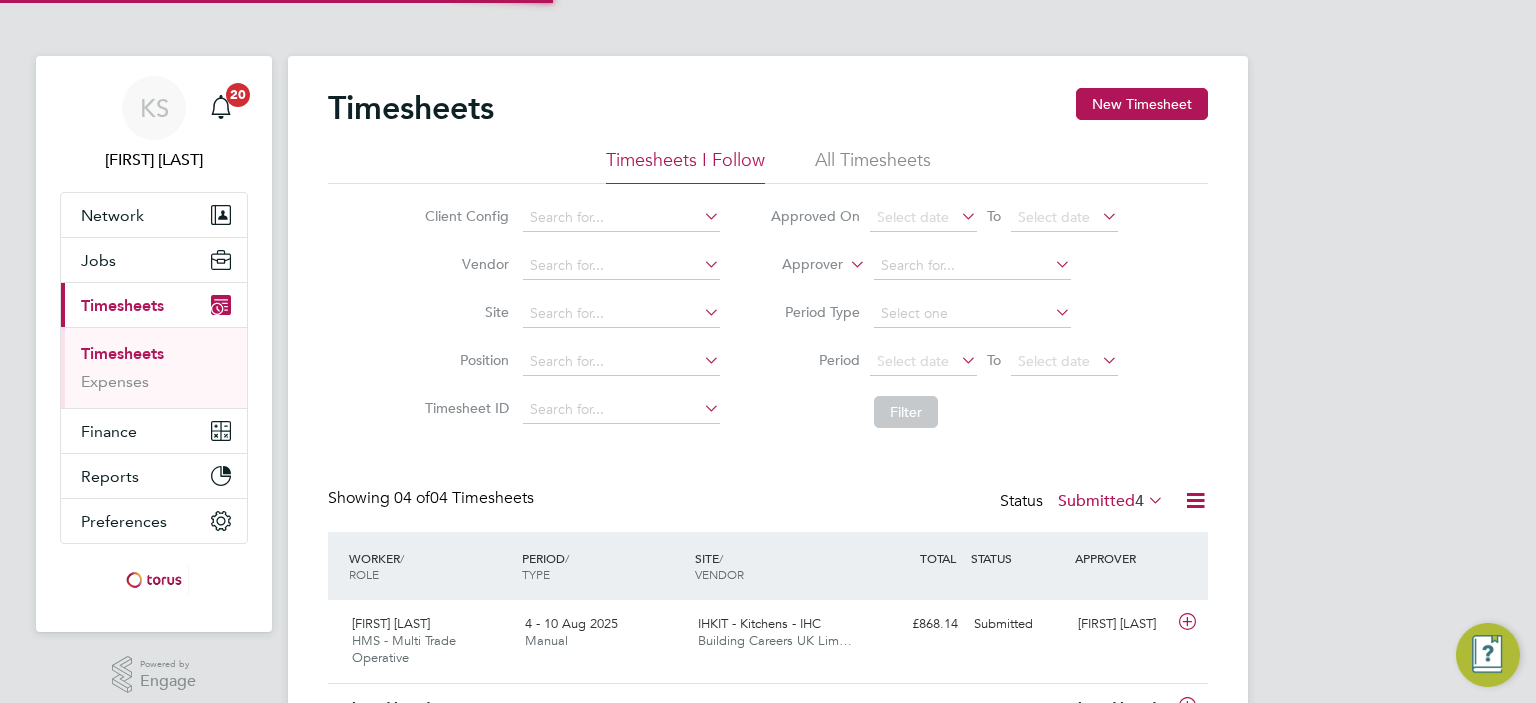 scroll, scrollTop: 10, scrollLeft: 10, axis: both 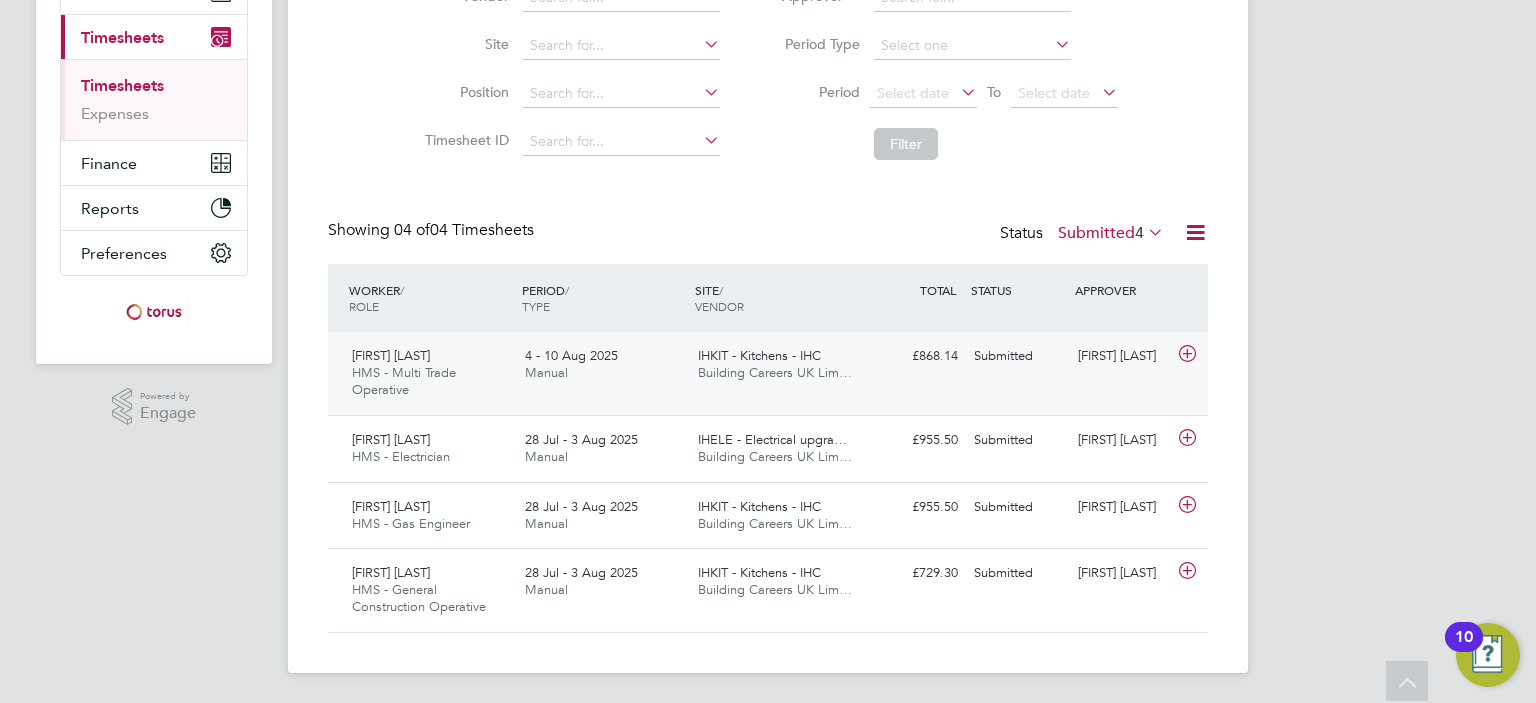 click 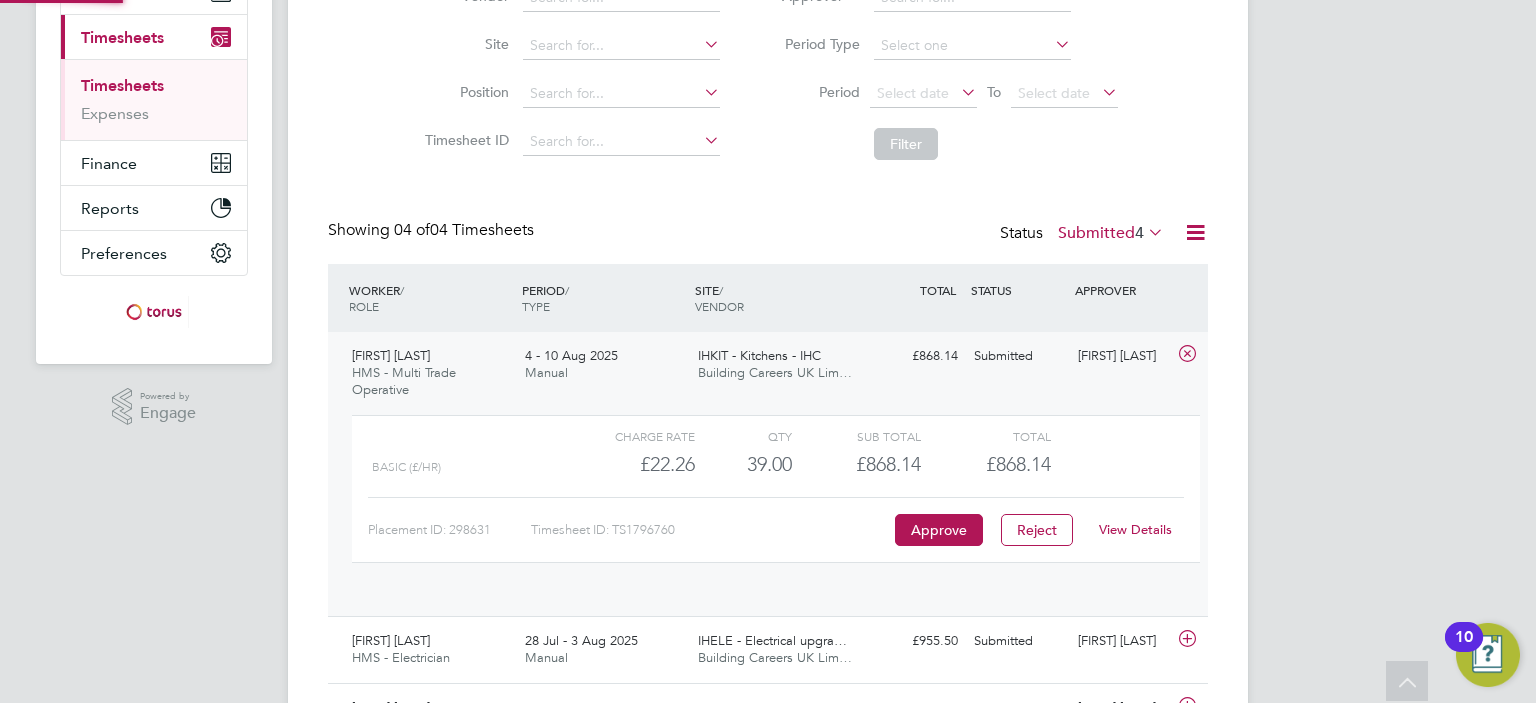 scroll, scrollTop: 9, scrollLeft: 9, axis: both 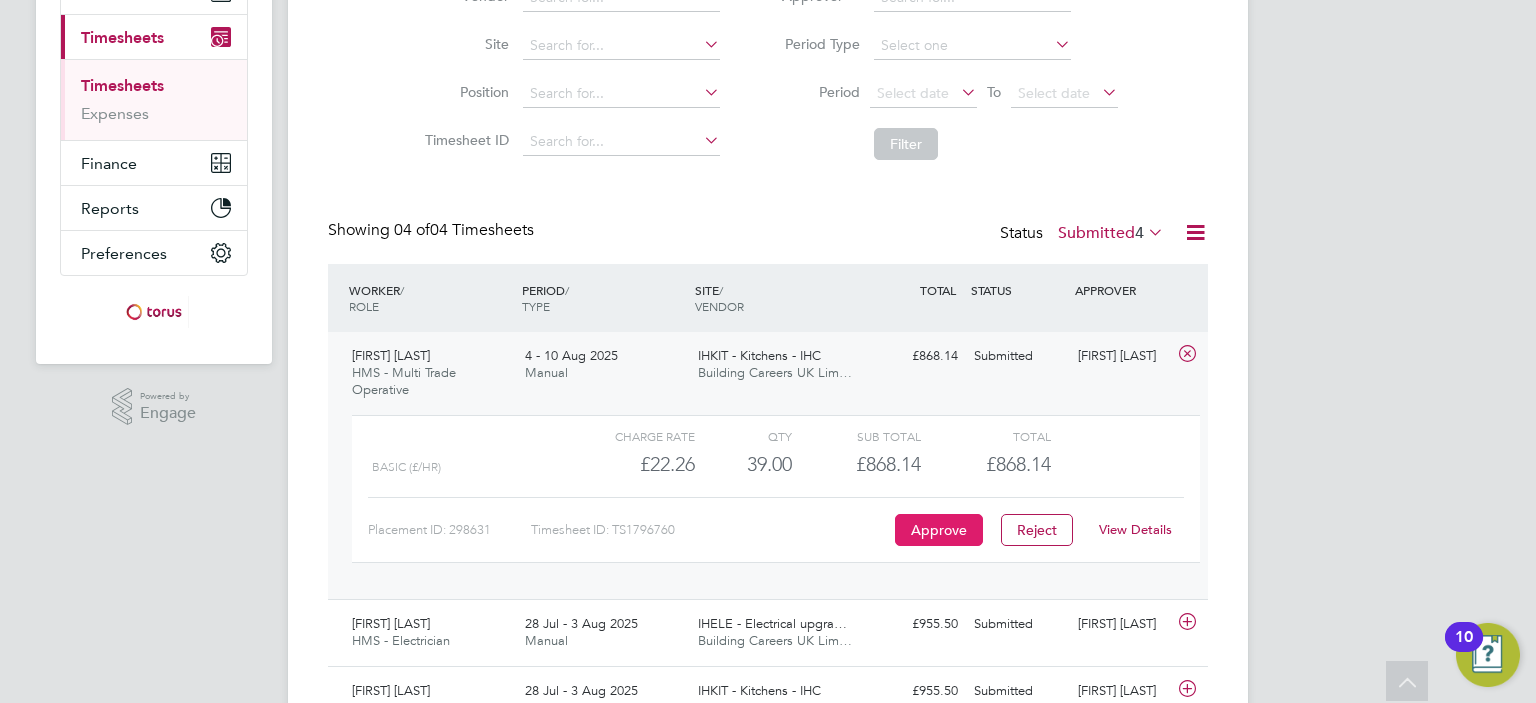 click on "Approve" 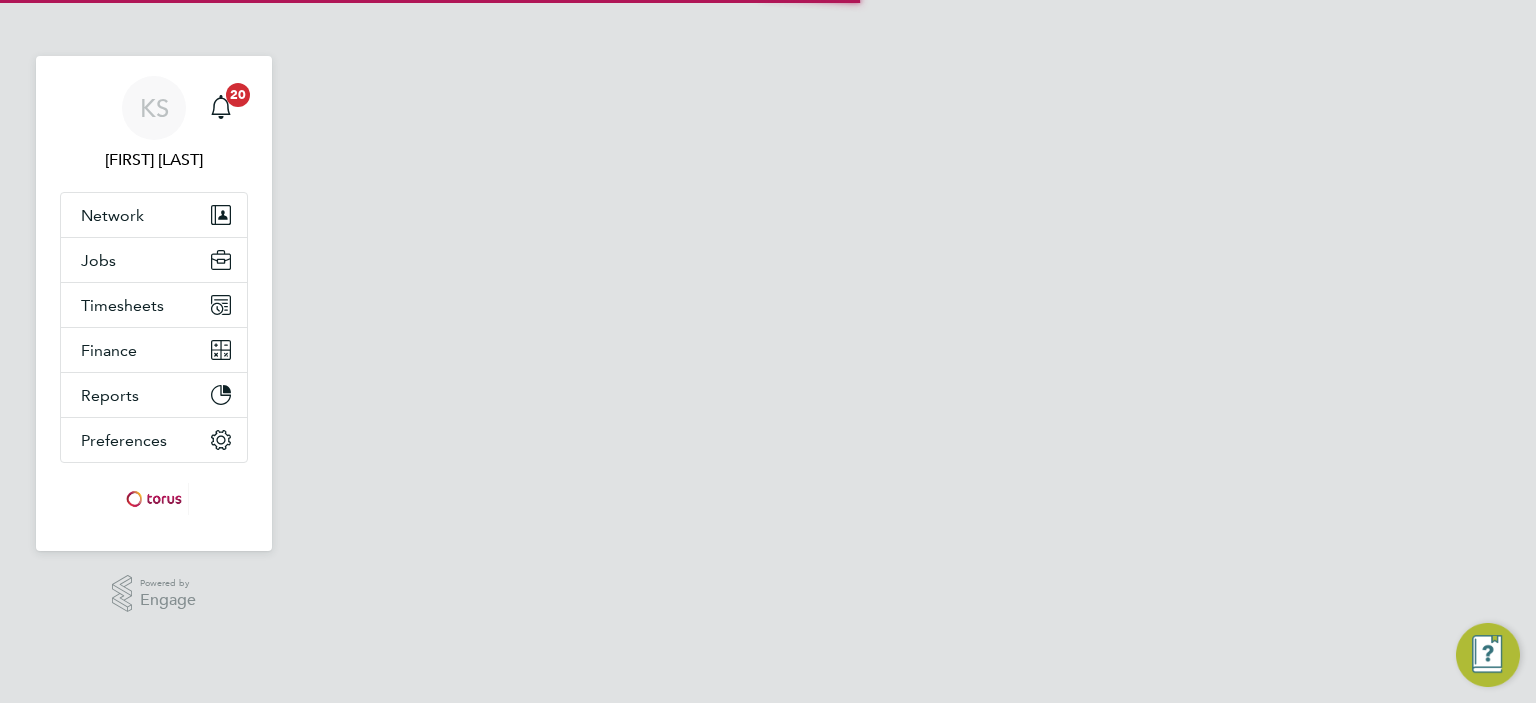 scroll, scrollTop: 0, scrollLeft: 0, axis: both 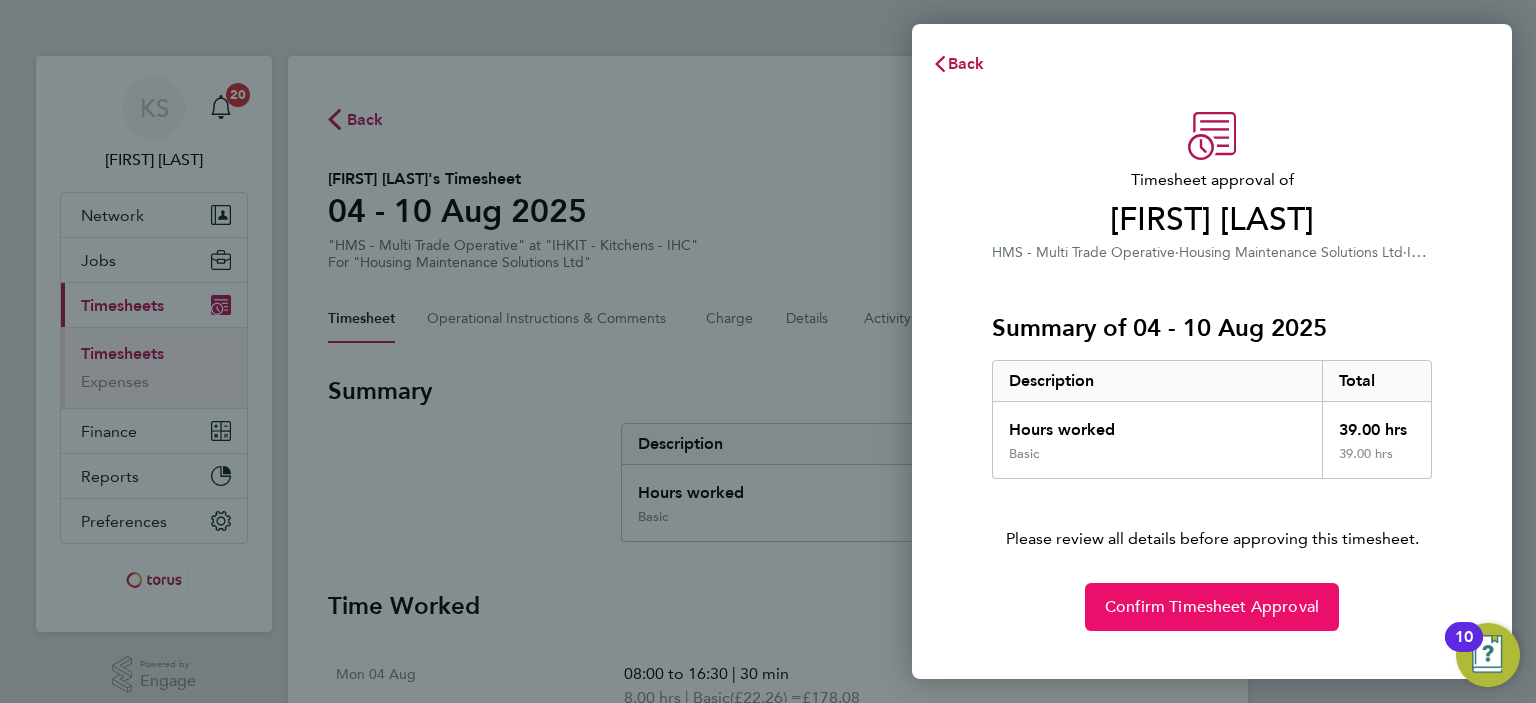 click on "Confirm Timesheet Approval" 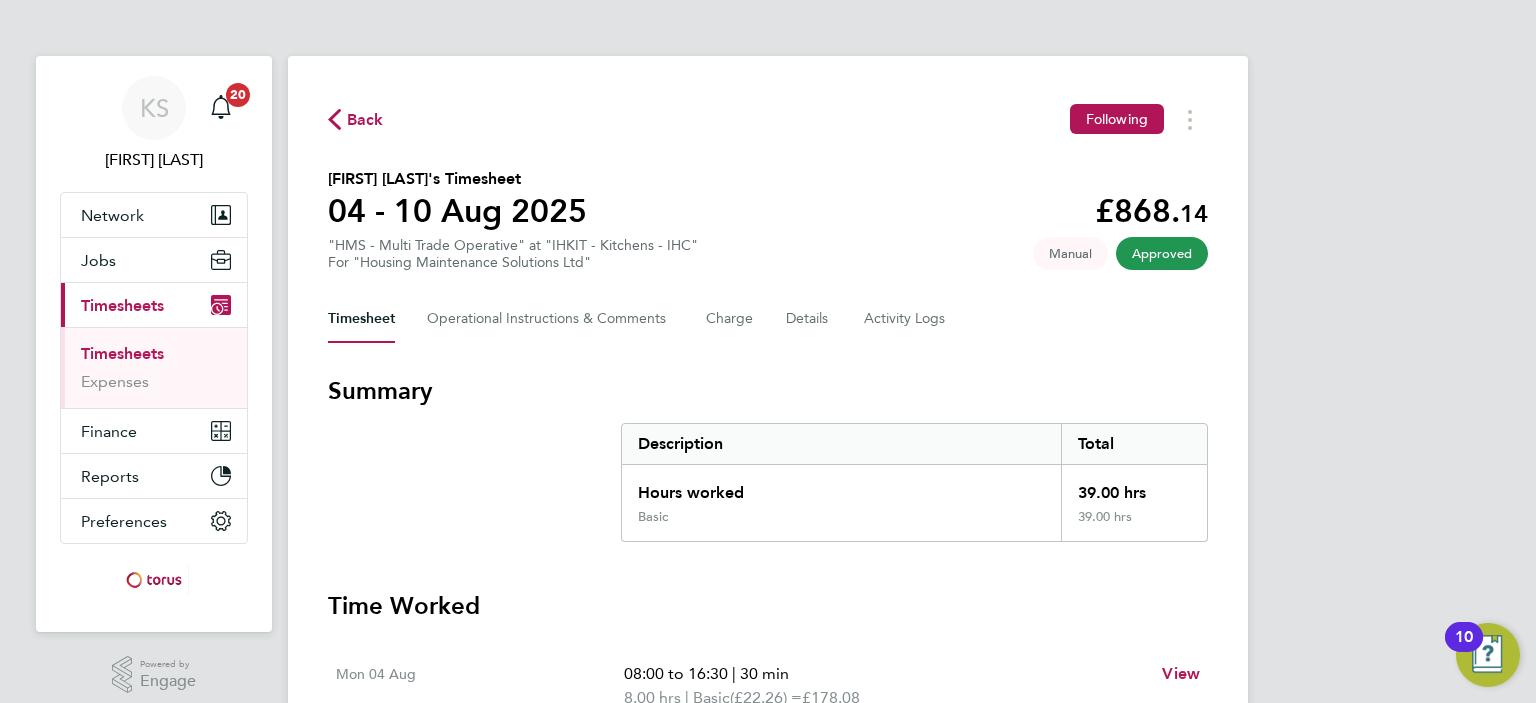 click on "Back" 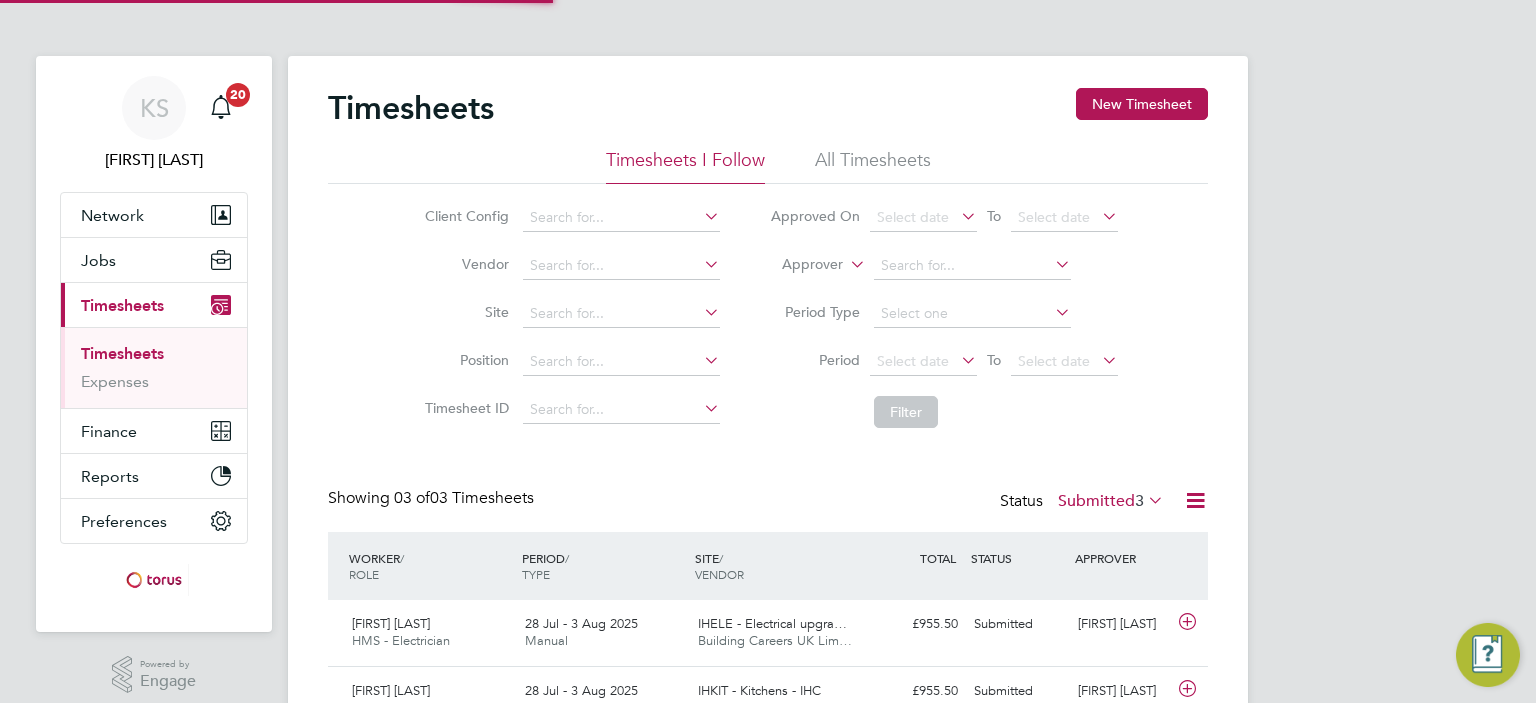 scroll, scrollTop: 9, scrollLeft: 10, axis: both 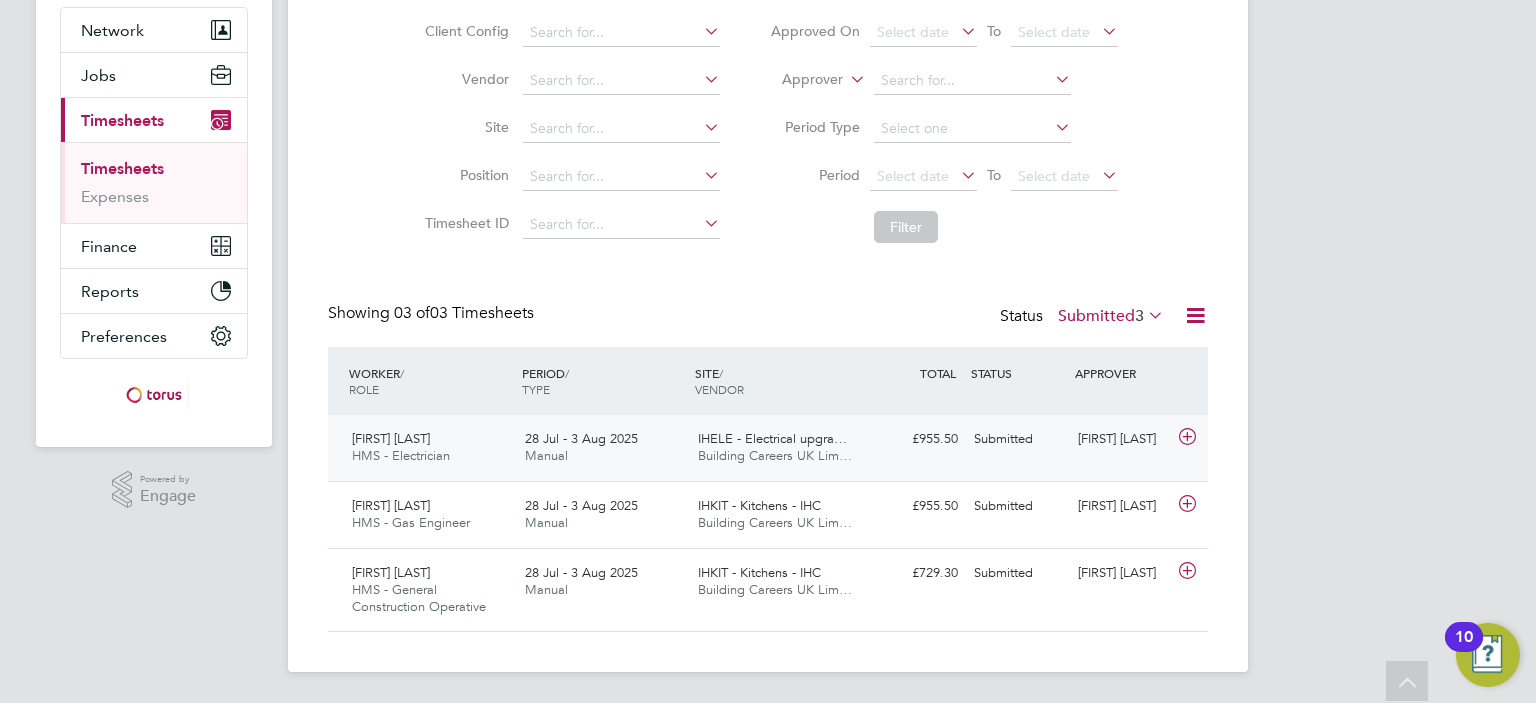 click 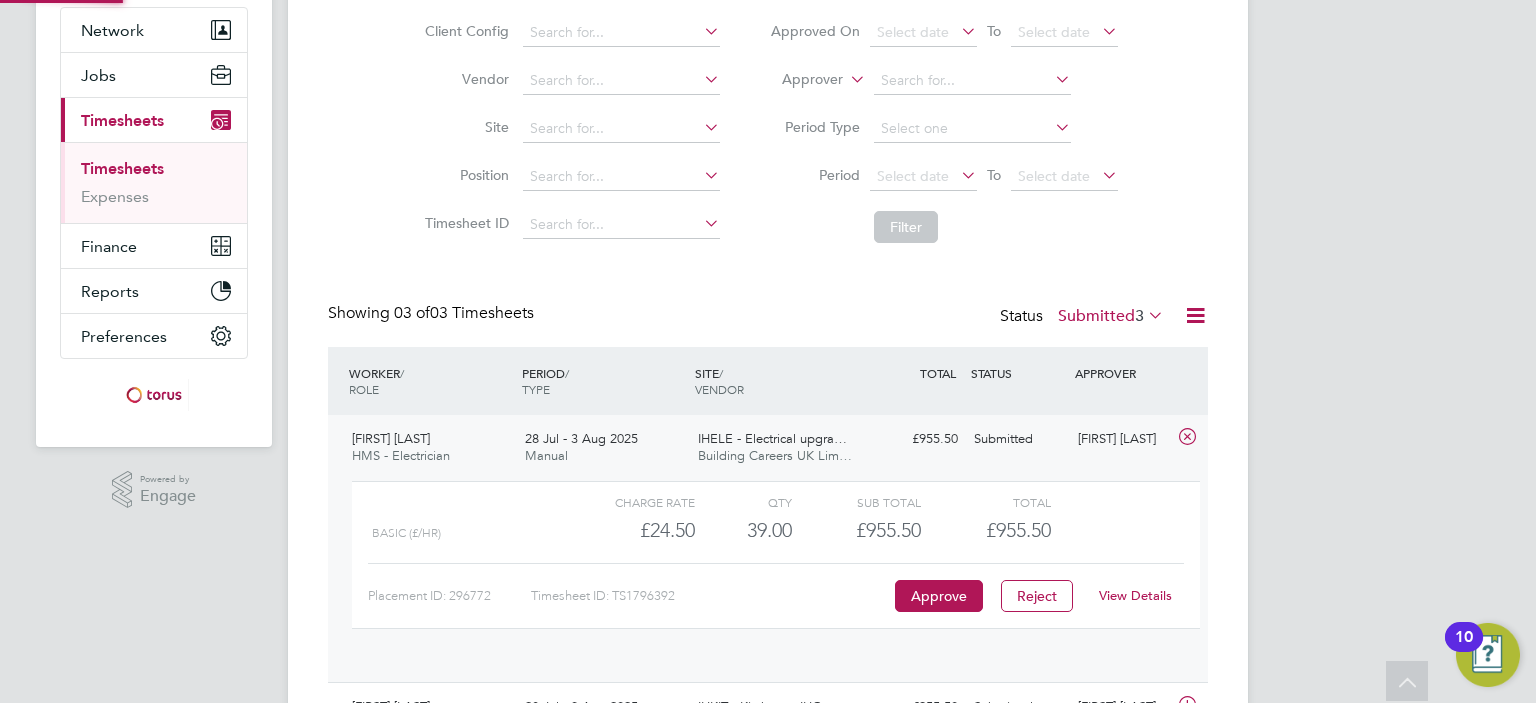 scroll, scrollTop: 9, scrollLeft: 9, axis: both 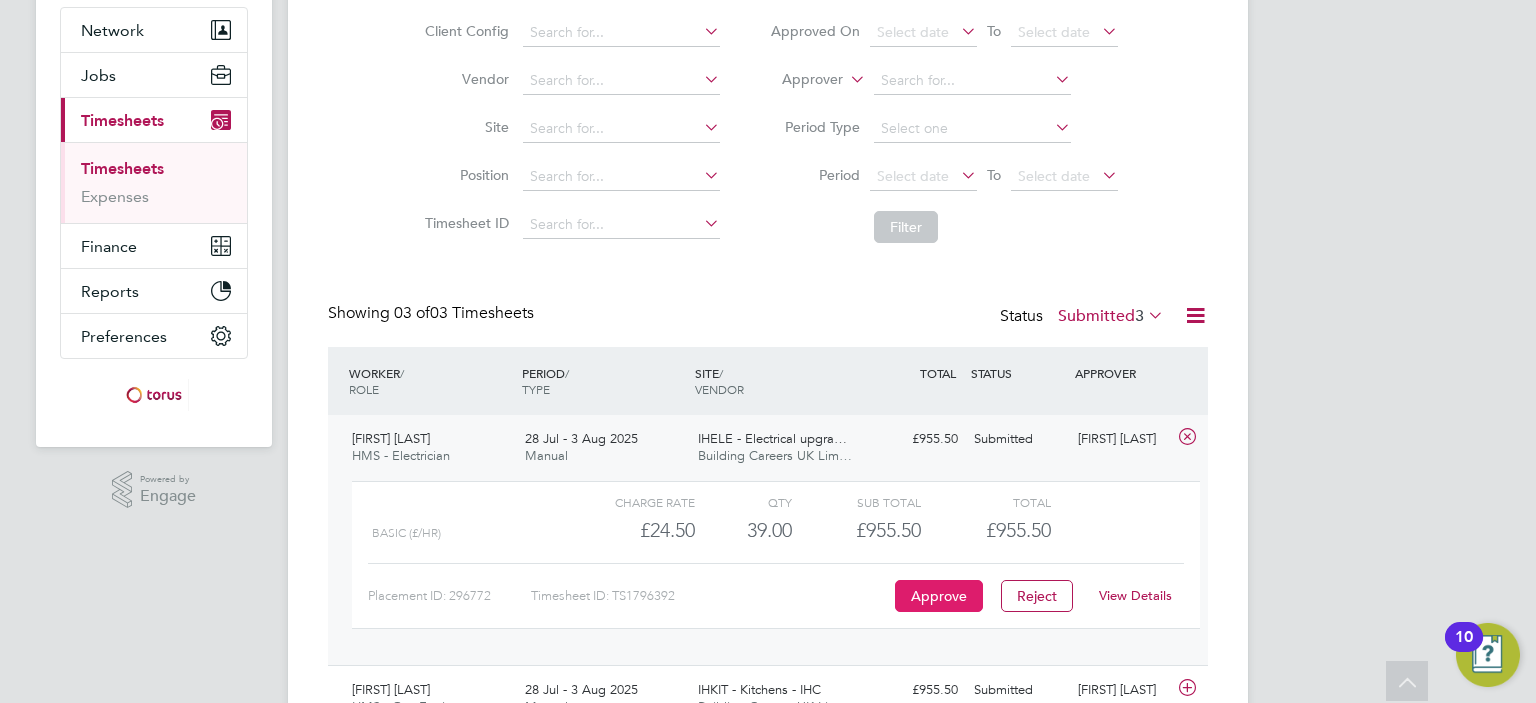 click on "Approve" 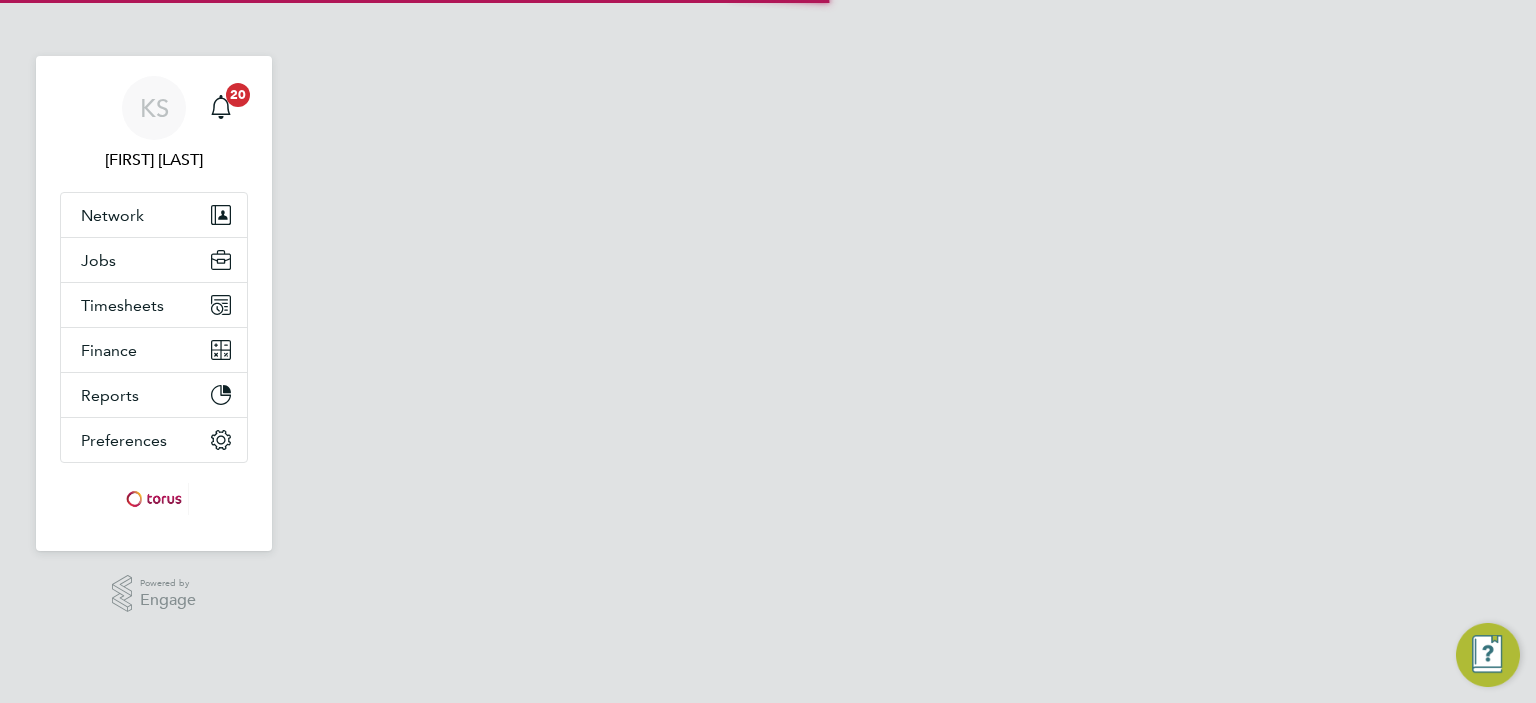 scroll, scrollTop: 0, scrollLeft: 0, axis: both 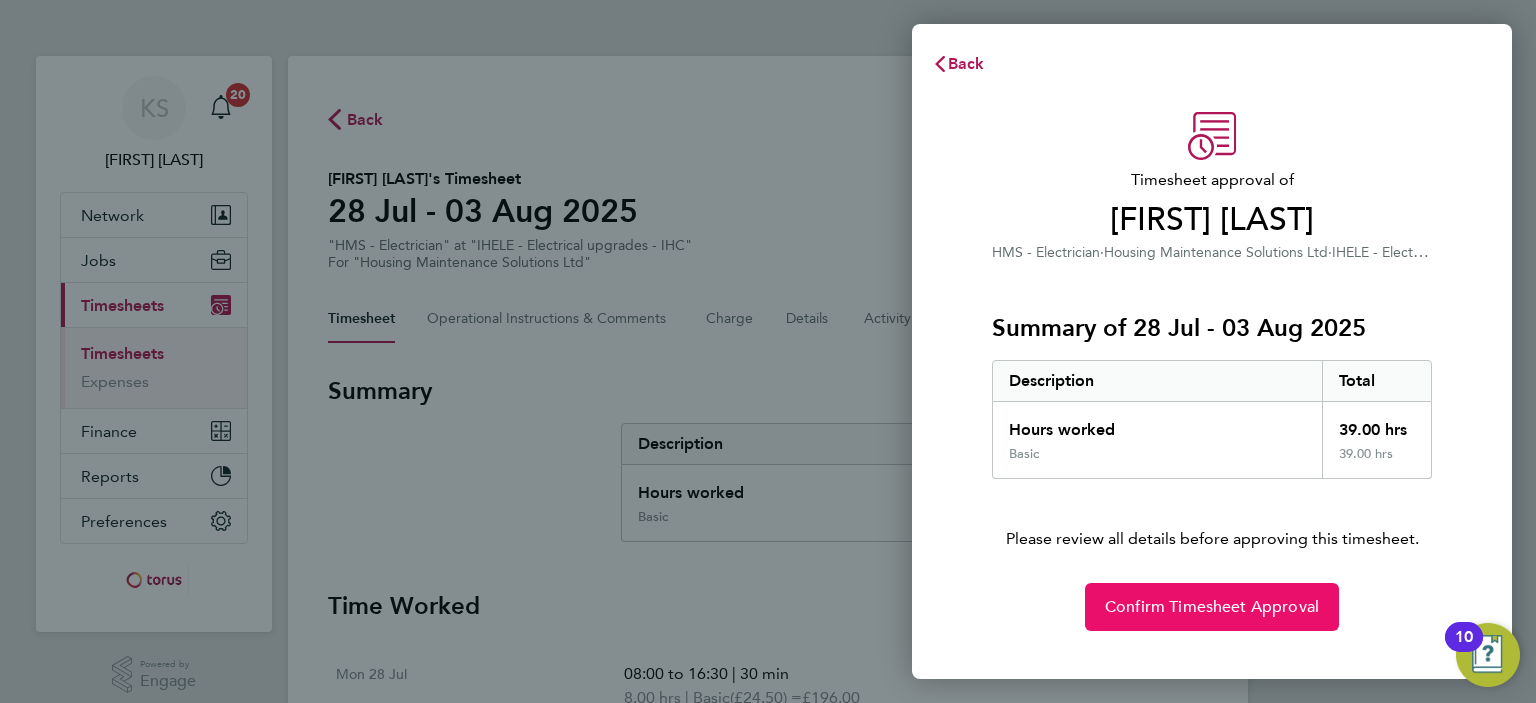 click on "Confirm Timesheet Approval" 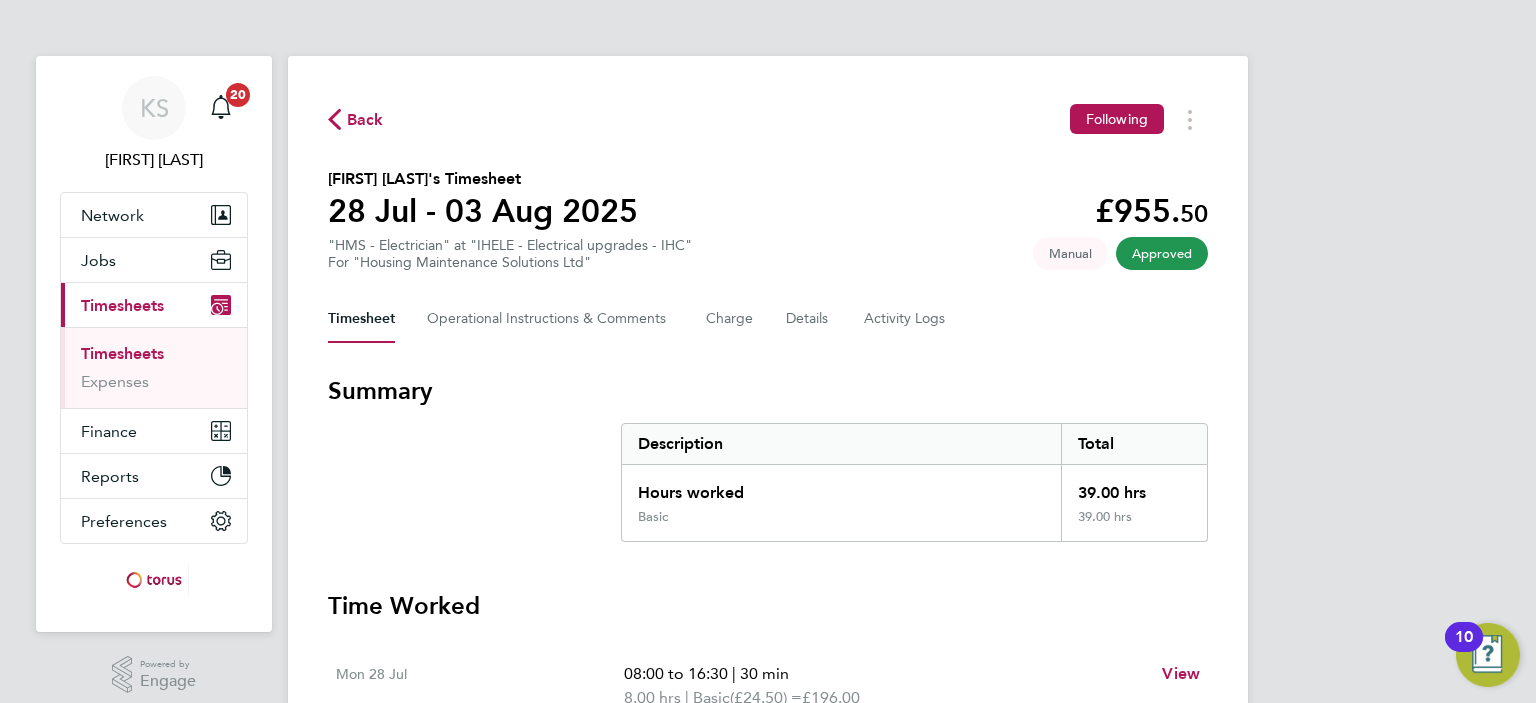 click on "Back" 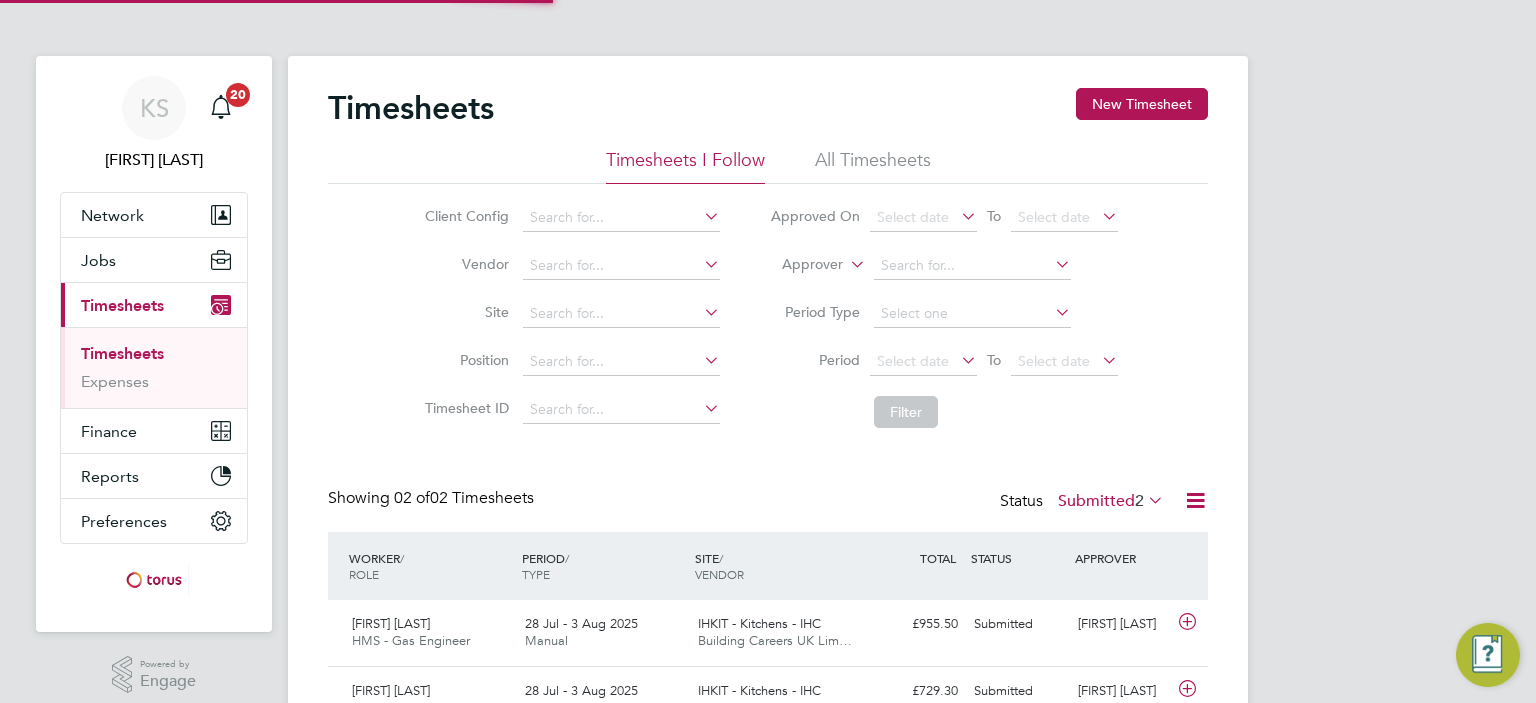 scroll, scrollTop: 9, scrollLeft: 10, axis: both 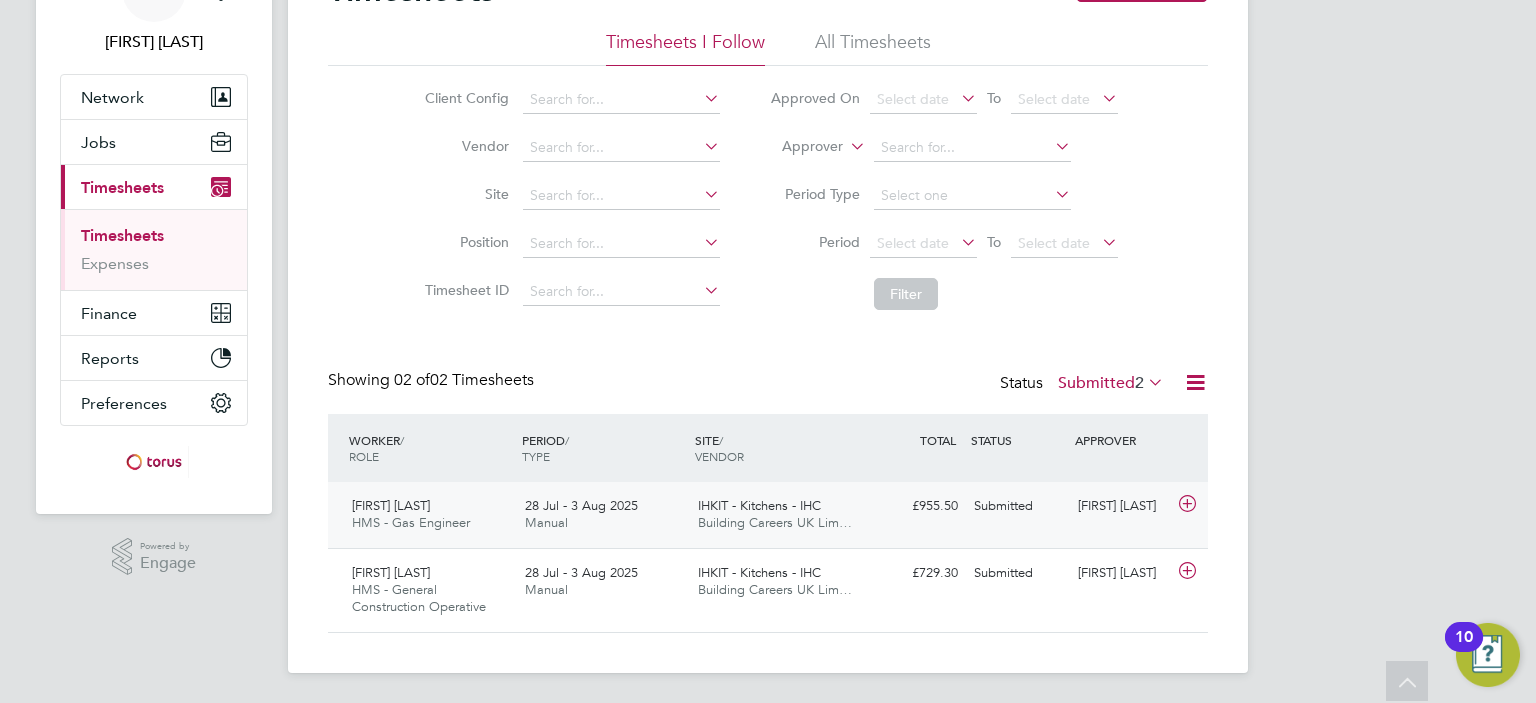 click 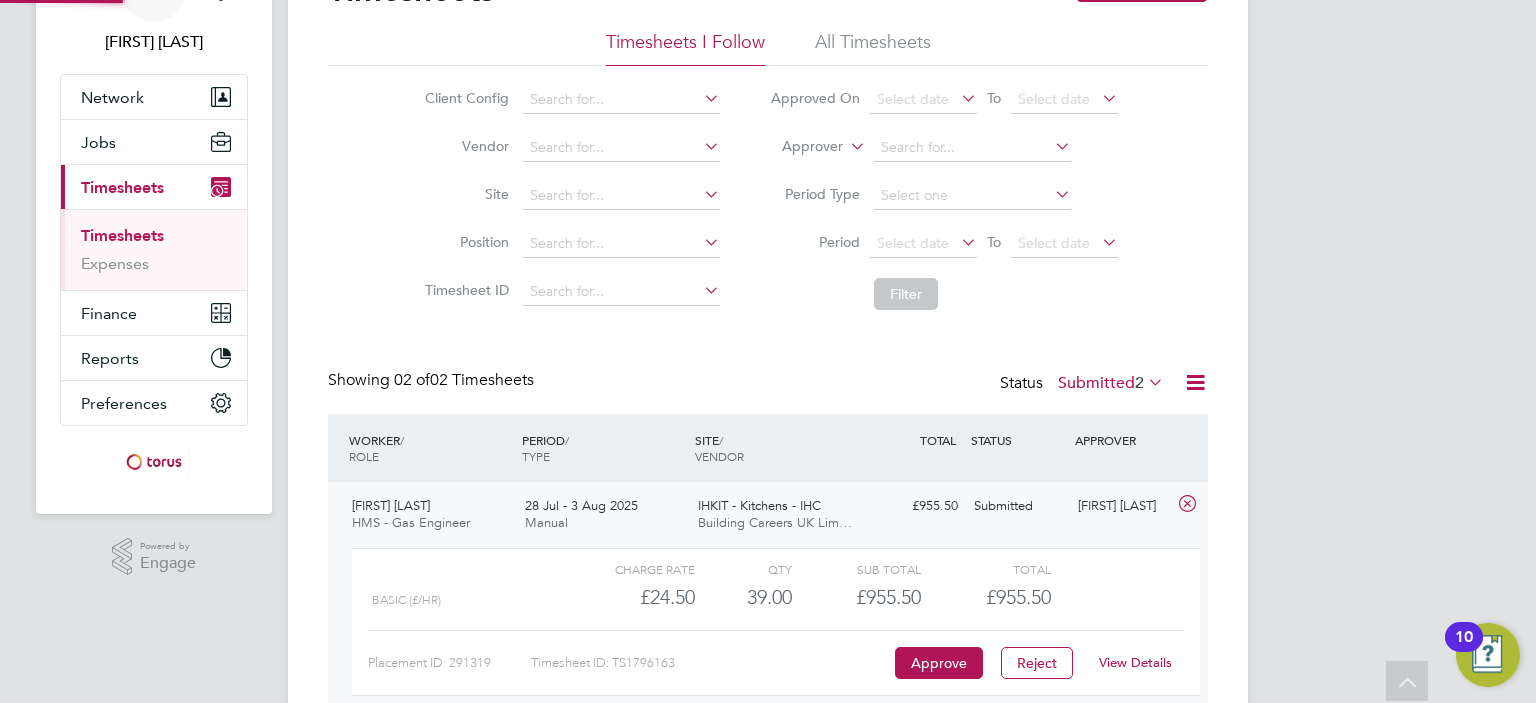 scroll, scrollTop: 9, scrollLeft: 9, axis: both 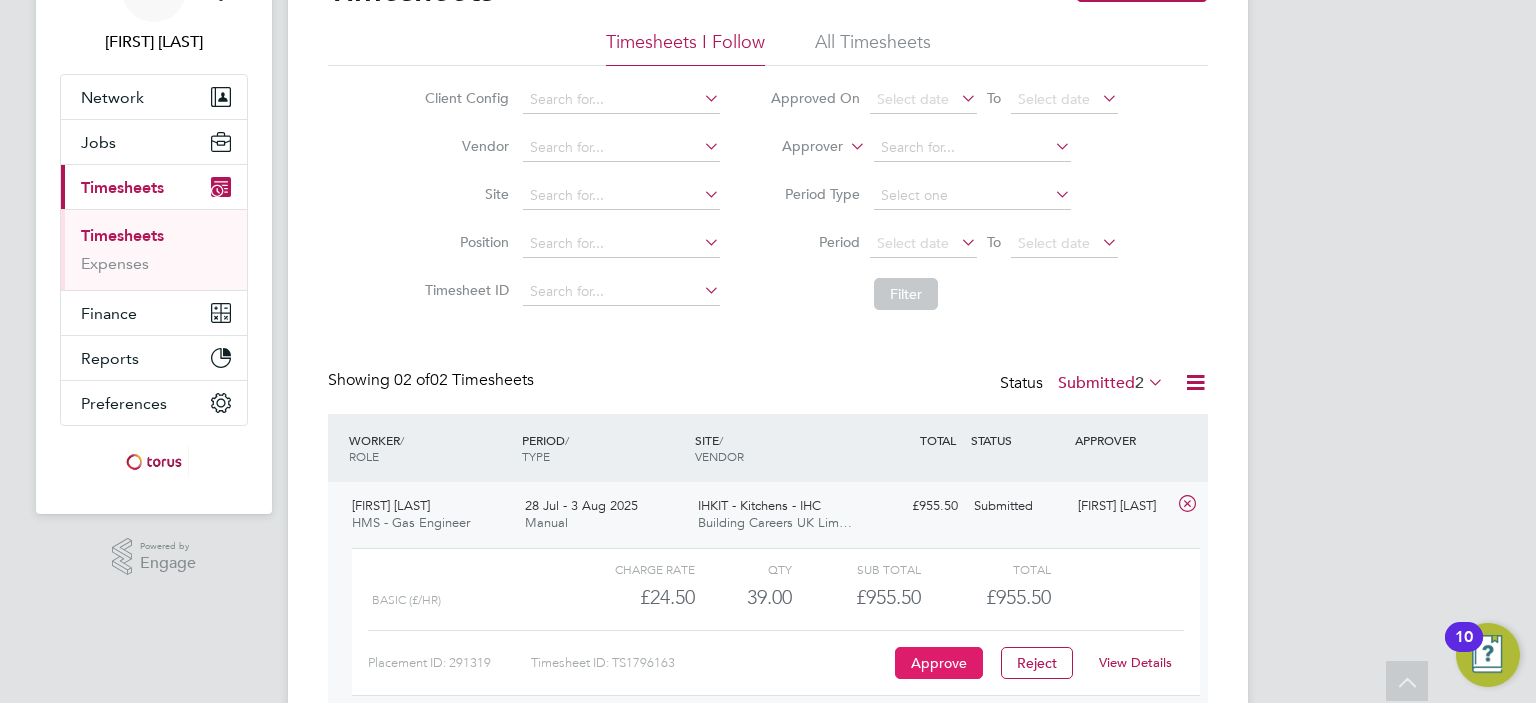click on "Approve" 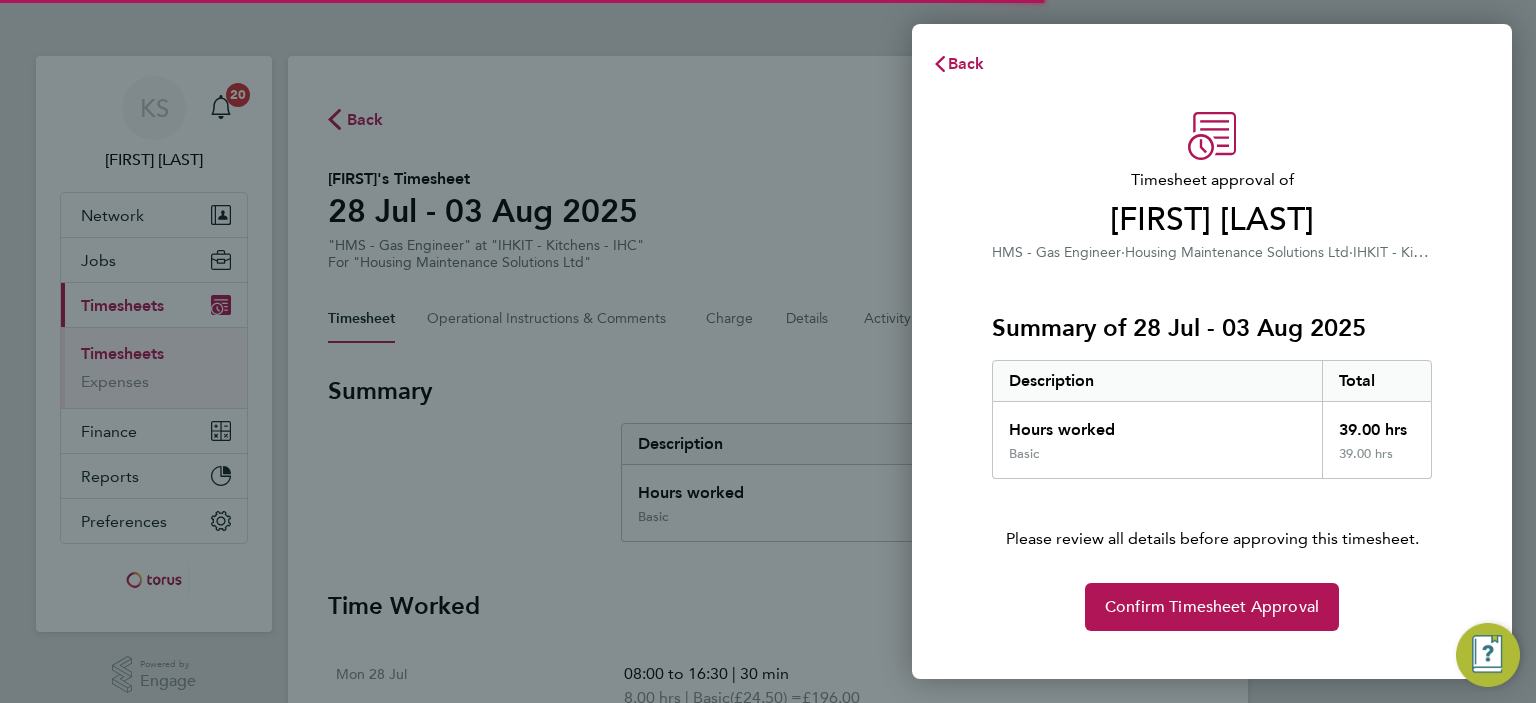 scroll, scrollTop: 0, scrollLeft: 0, axis: both 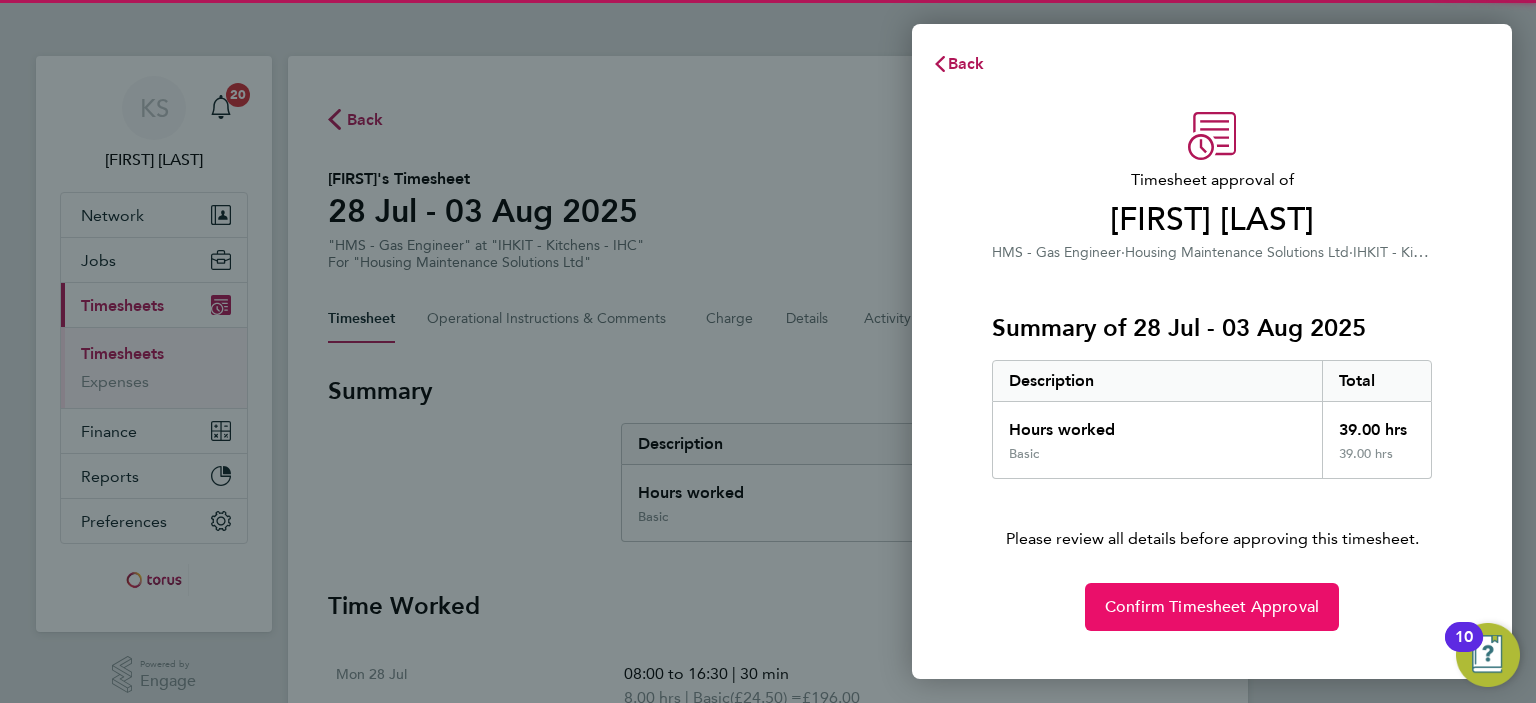 click on "Confirm Timesheet Approval" 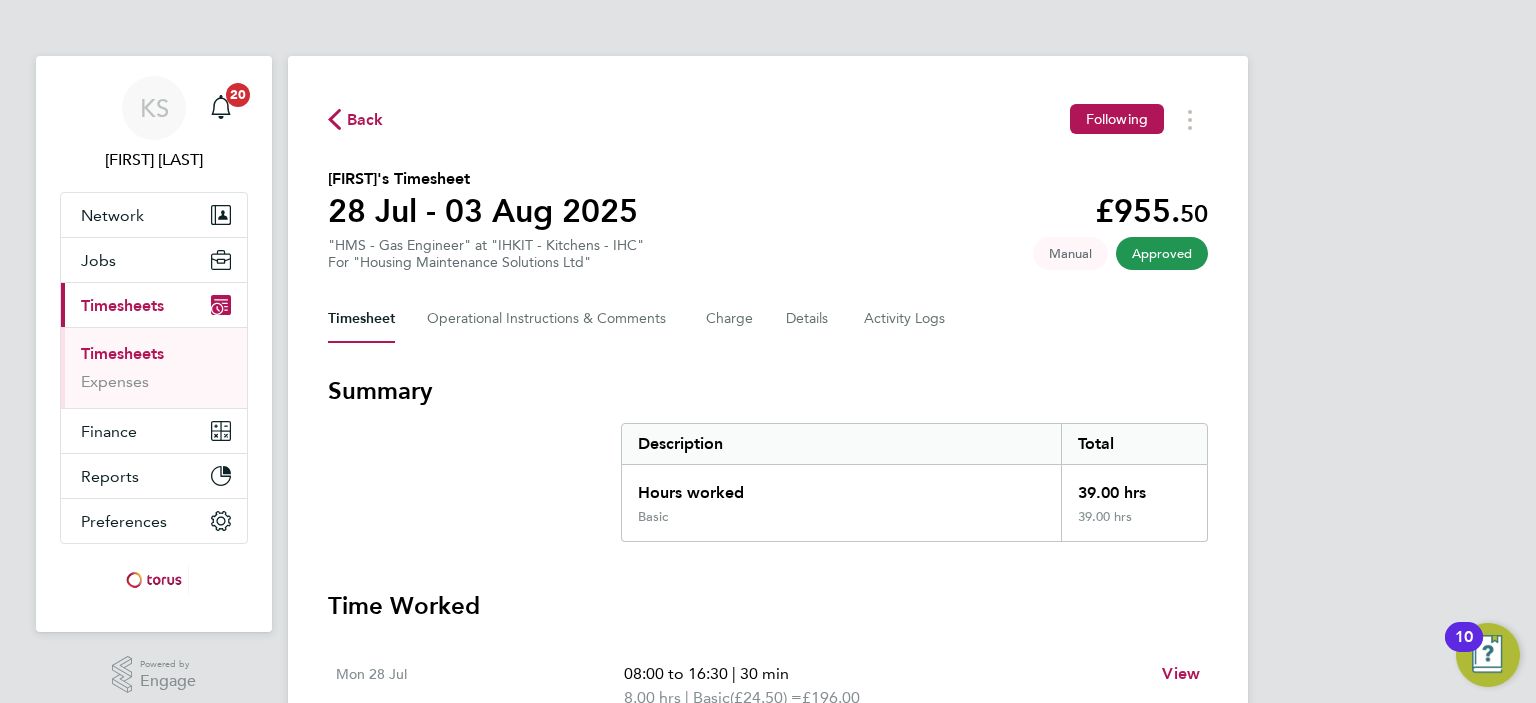 click on "Back  Following
[FIRST] [LAST]'s Timesheet   28 Jul - 03 Aug 2025   £955. 50  "HMS - Gas Engineer" at "IHKIT - Kitchens - IHC"  For "Housing Maintenance Solutions Ltd"  Approved   Manual   Timesheet   Operational Instructions & Comments   Charge   Details   Activity Logs   Summary   Description   Total   Hours worked   39.00 hrs   Basic   39.00 hrs   Time Worked   Mon 28 Jul   08:00 to 16:30   |   30 min   8.00 hrs   |   Basic   (£24.50) =   £196.00   View   Tue 29 Jul   08:00 to 16:30   |   30 min   8.00 hrs   |   Basic   (£24.50) =   £196.00   View   Wed 30 Jul   08:00 to 16:30   |   30 min   8.00 hrs   |   Basic   (£24.50) =   £196.00   View   Thu 31 Jul   08:00 to 16:30   |   30 min   8.00 hrs   |   Basic   (£24.50) =   £196.00   View   Fri 01 Aug   08:00 to 15:30   |   30 min   7.00 hrs   |   Basic   (£24.50) =   £171.50   View   Sat 02 Aug   –   Sun 03 Aug   –" 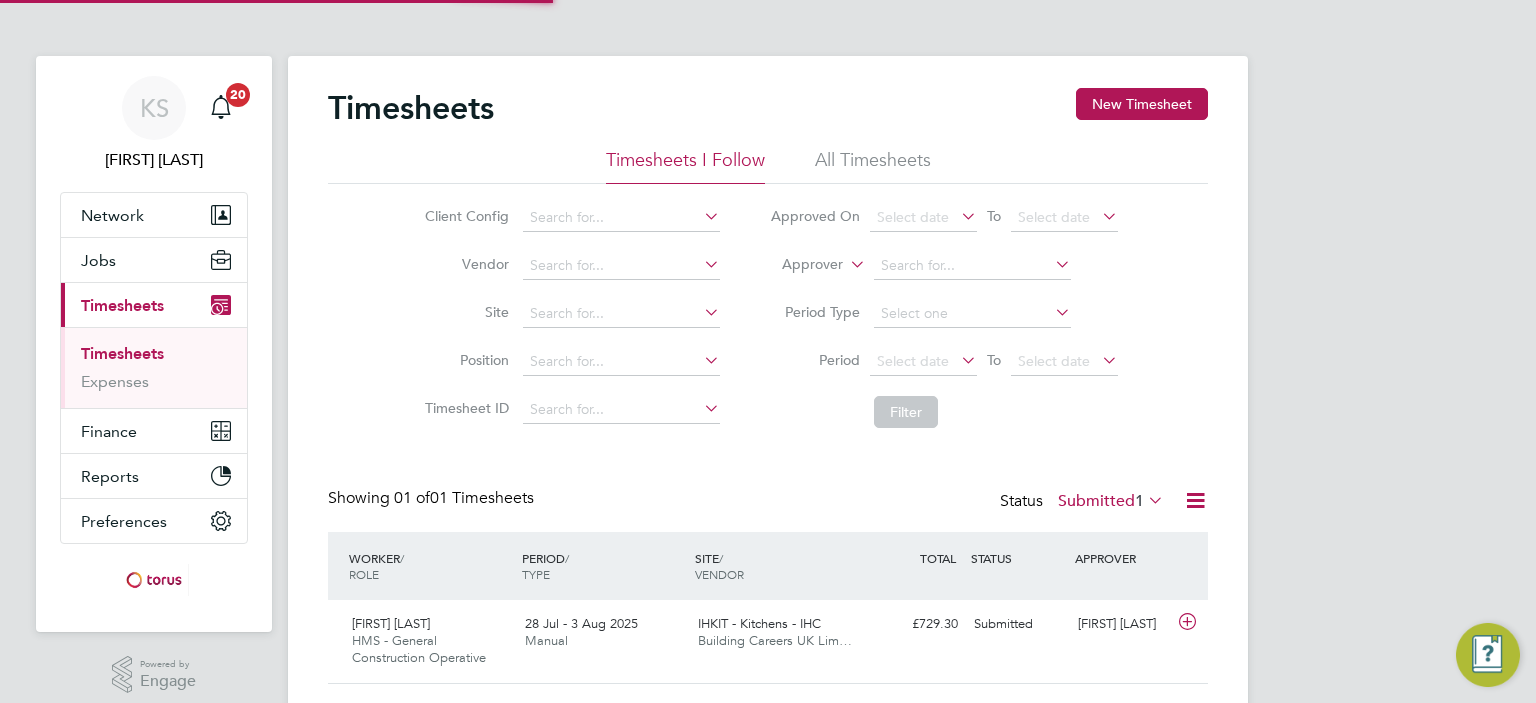 scroll, scrollTop: 10, scrollLeft: 10, axis: both 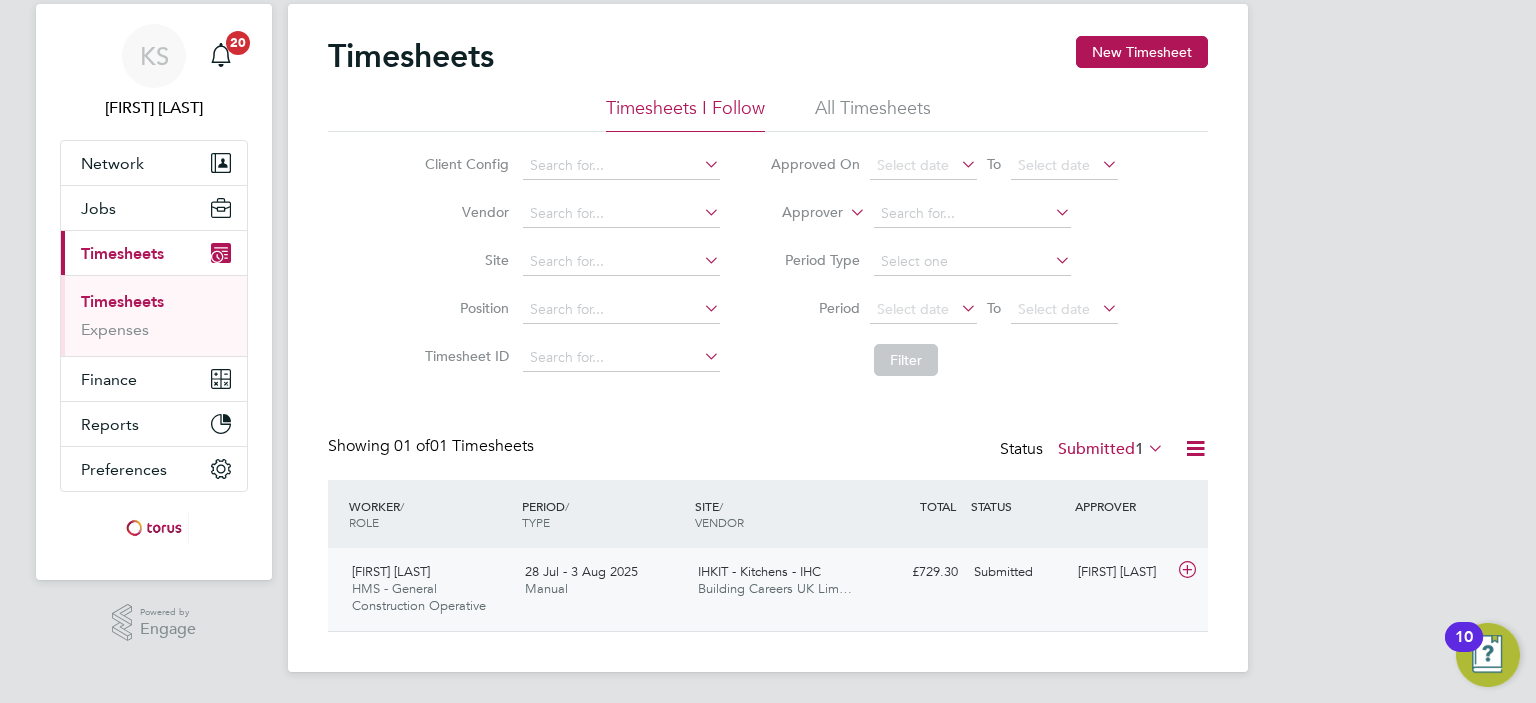 click 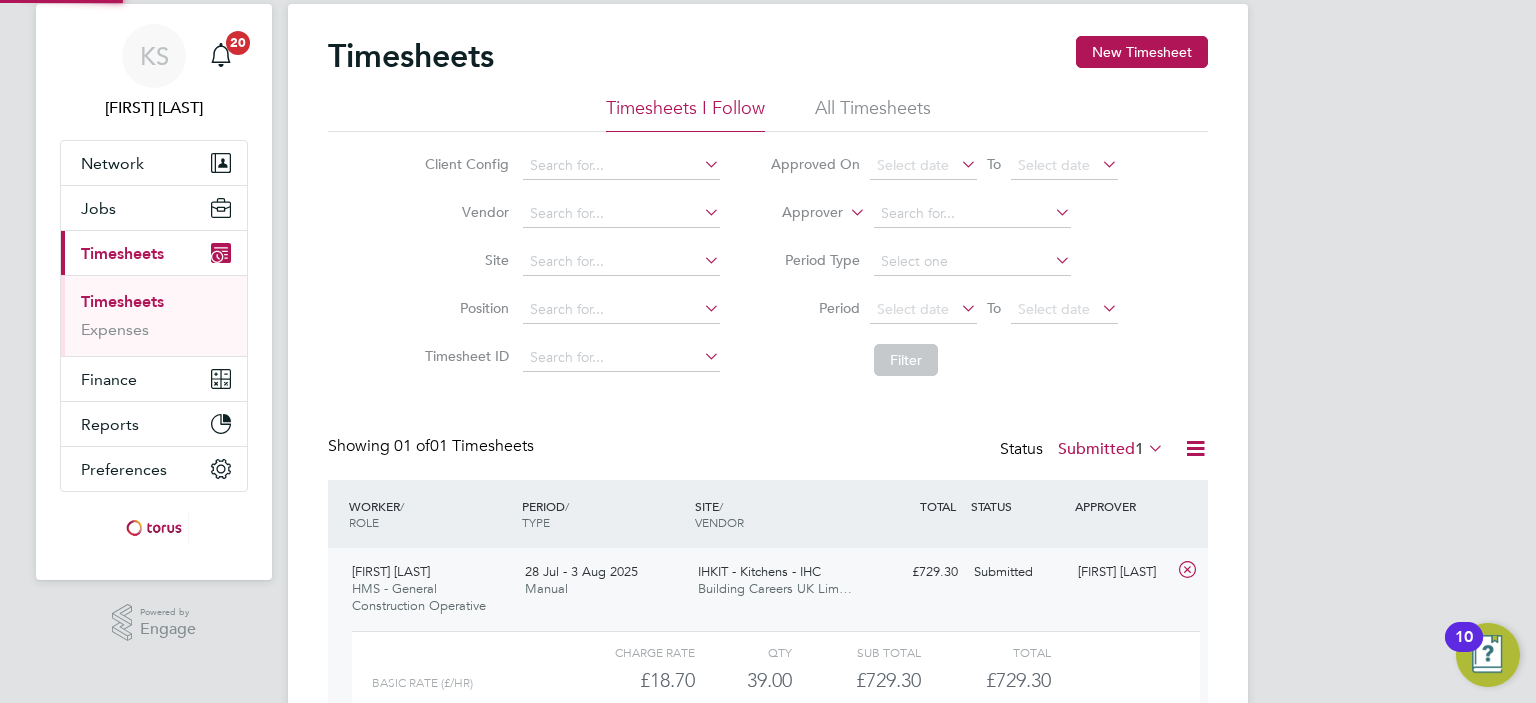 scroll, scrollTop: 9, scrollLeft: 9, axis: both 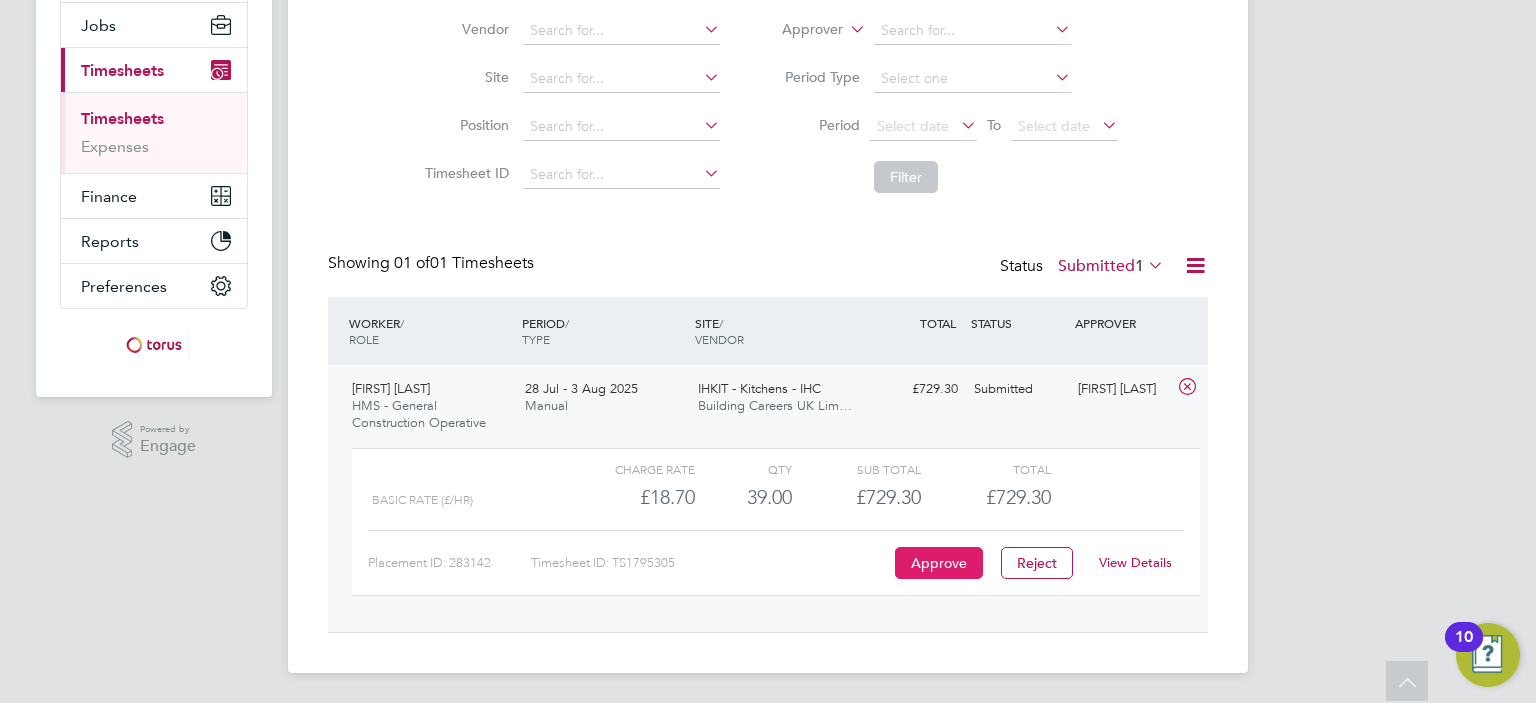 click on "Approve" 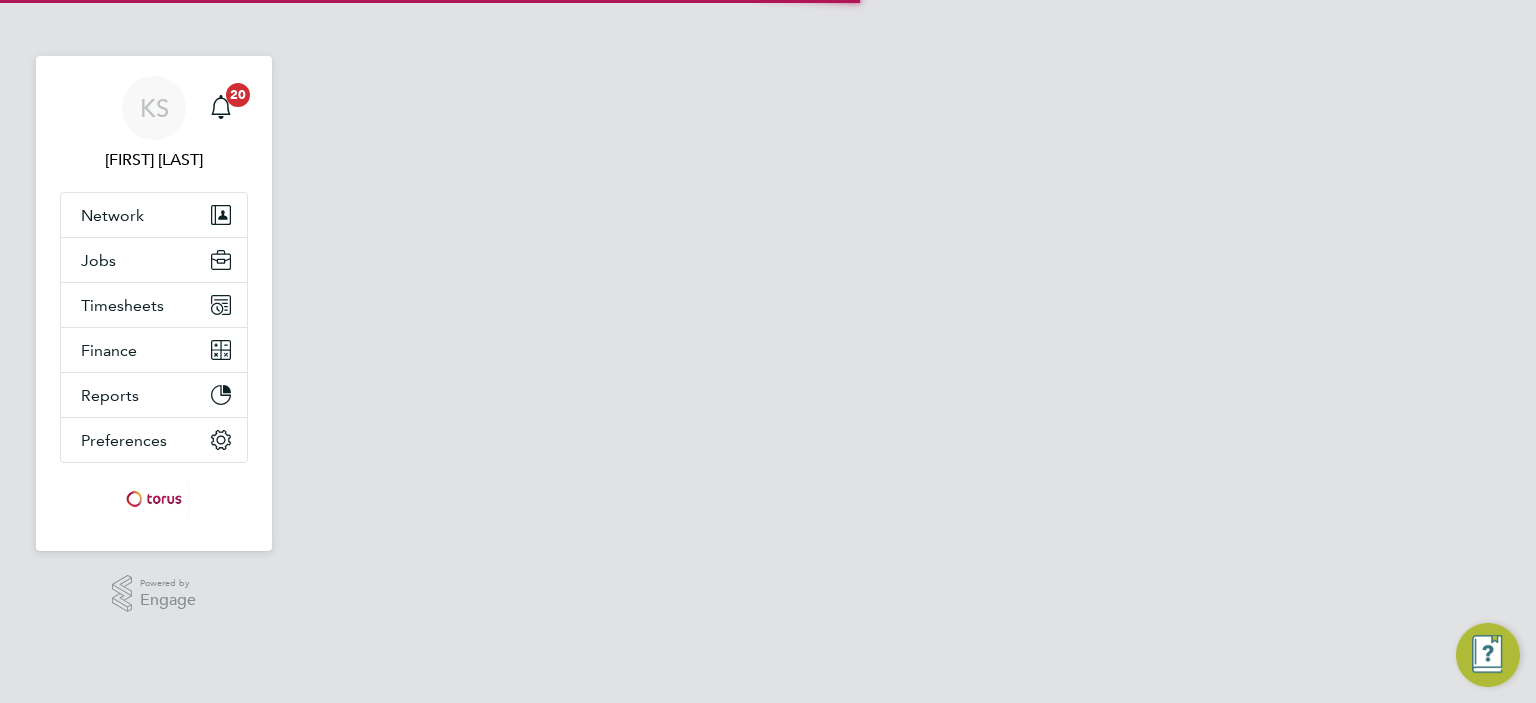 scroll, scrollTop: 0, scrollLeft: 0, axis: both 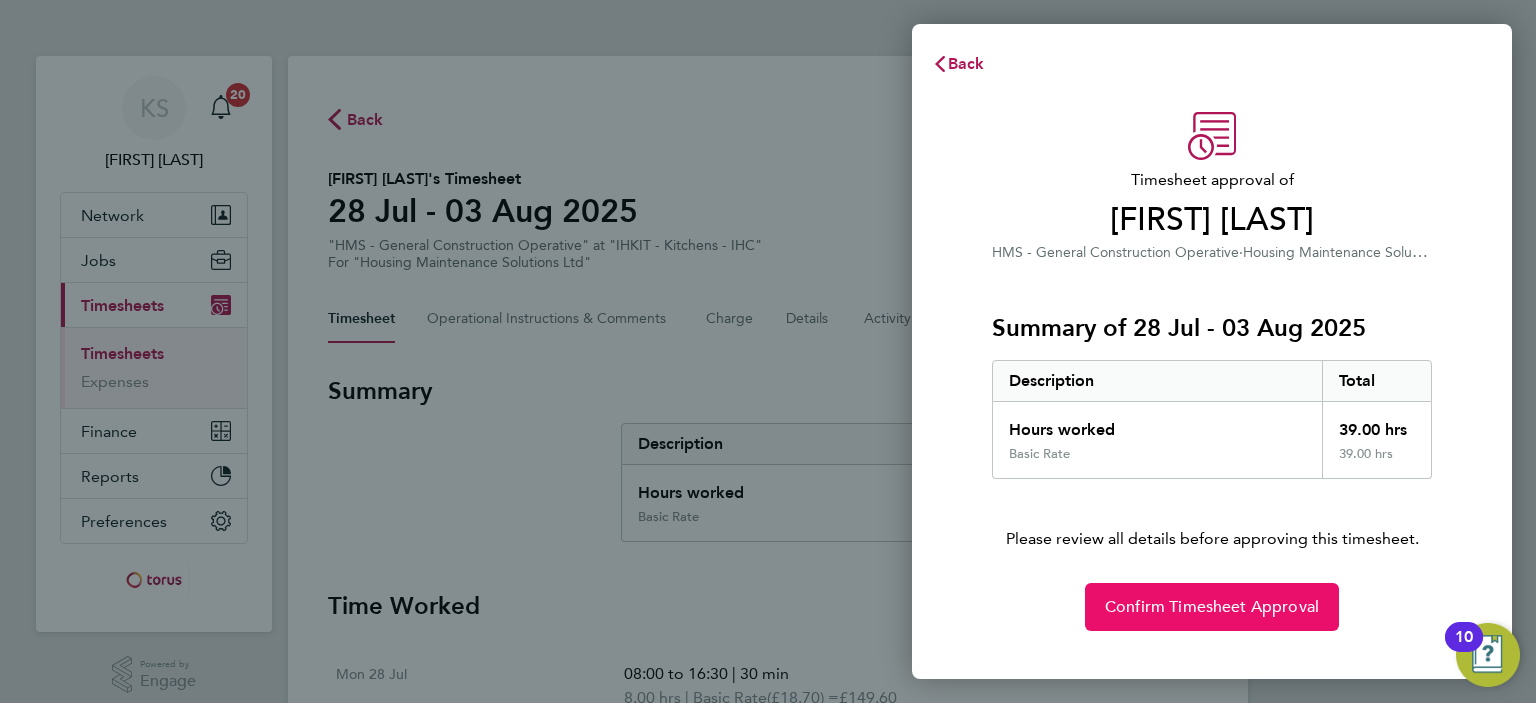 drag, startPoint x: 1253, startPoint y: 615, endPoint x: 1256, endPoint y: 603, distance: 12.369317 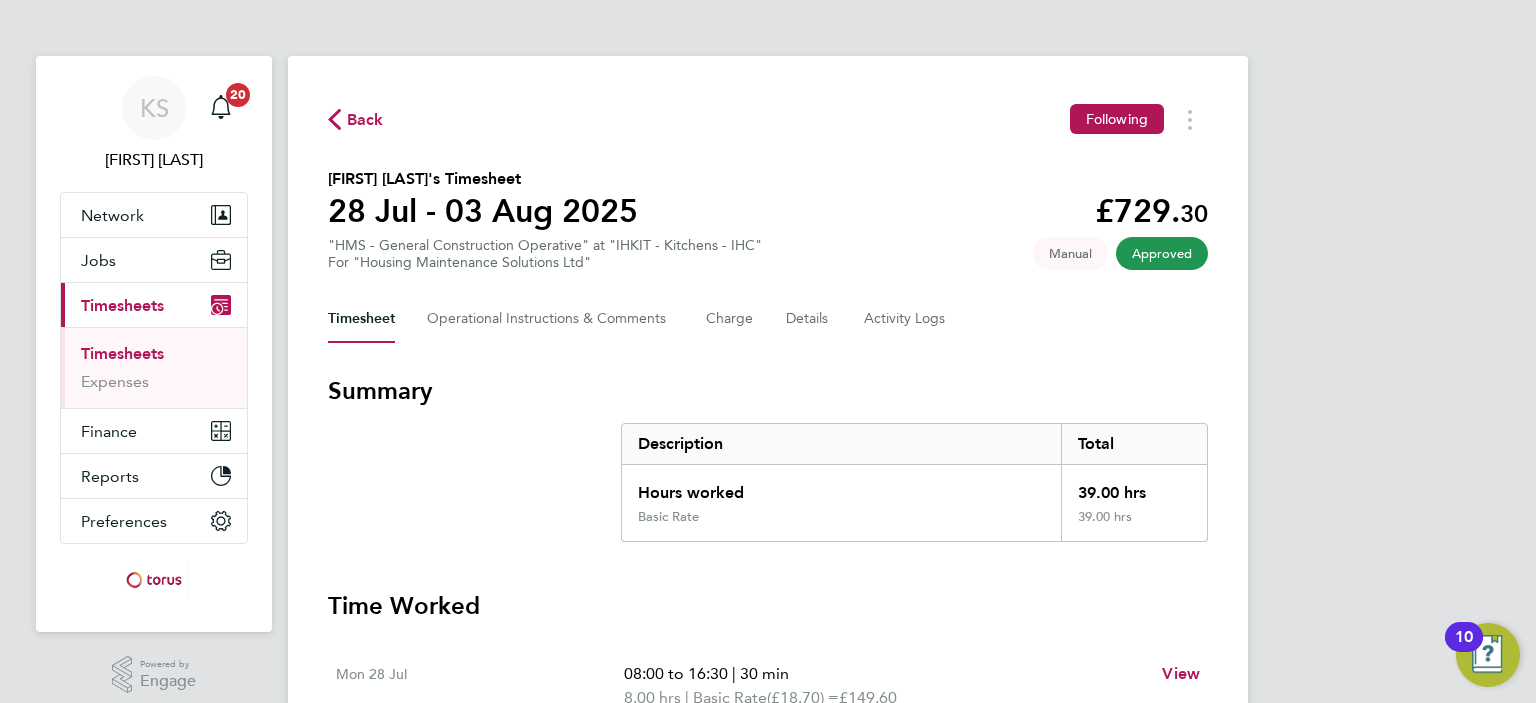 click on "Back" 